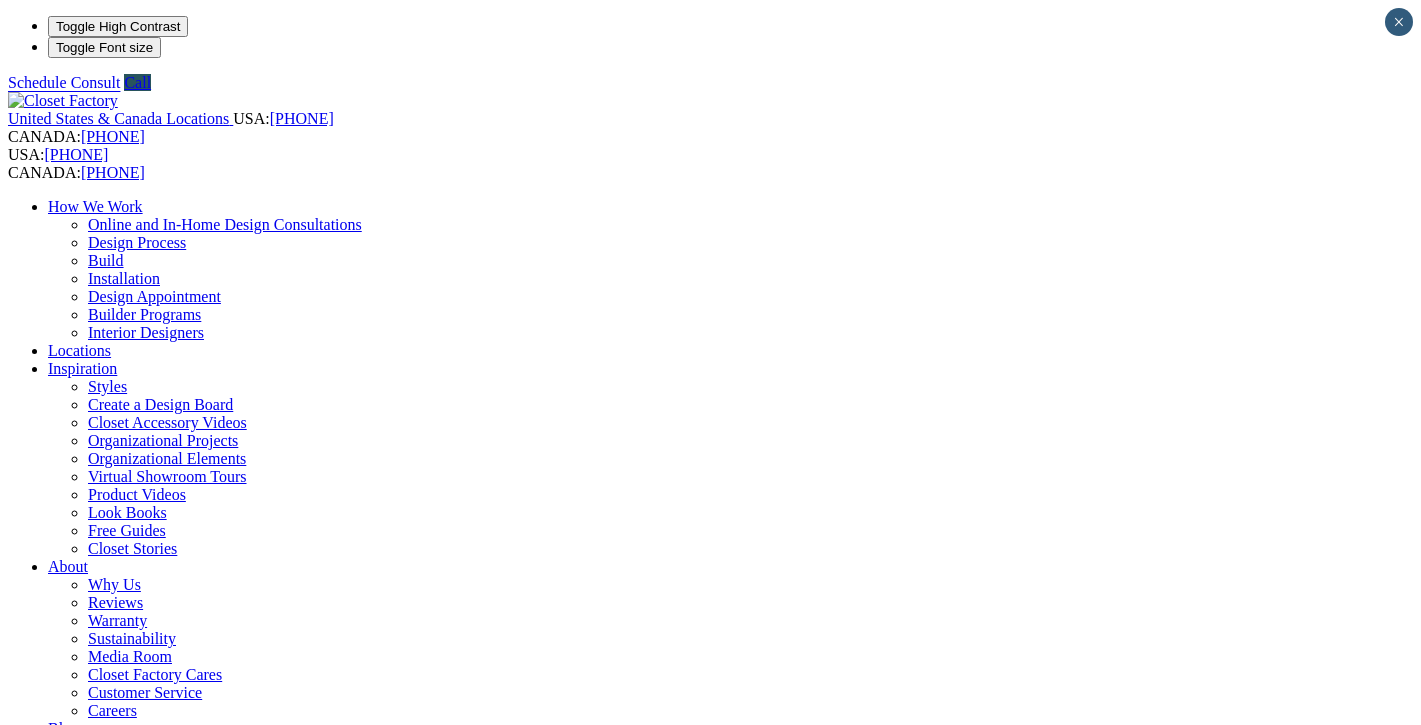 scroll, scrollTop: 4387, scrollLeft: 0, axis: vertical 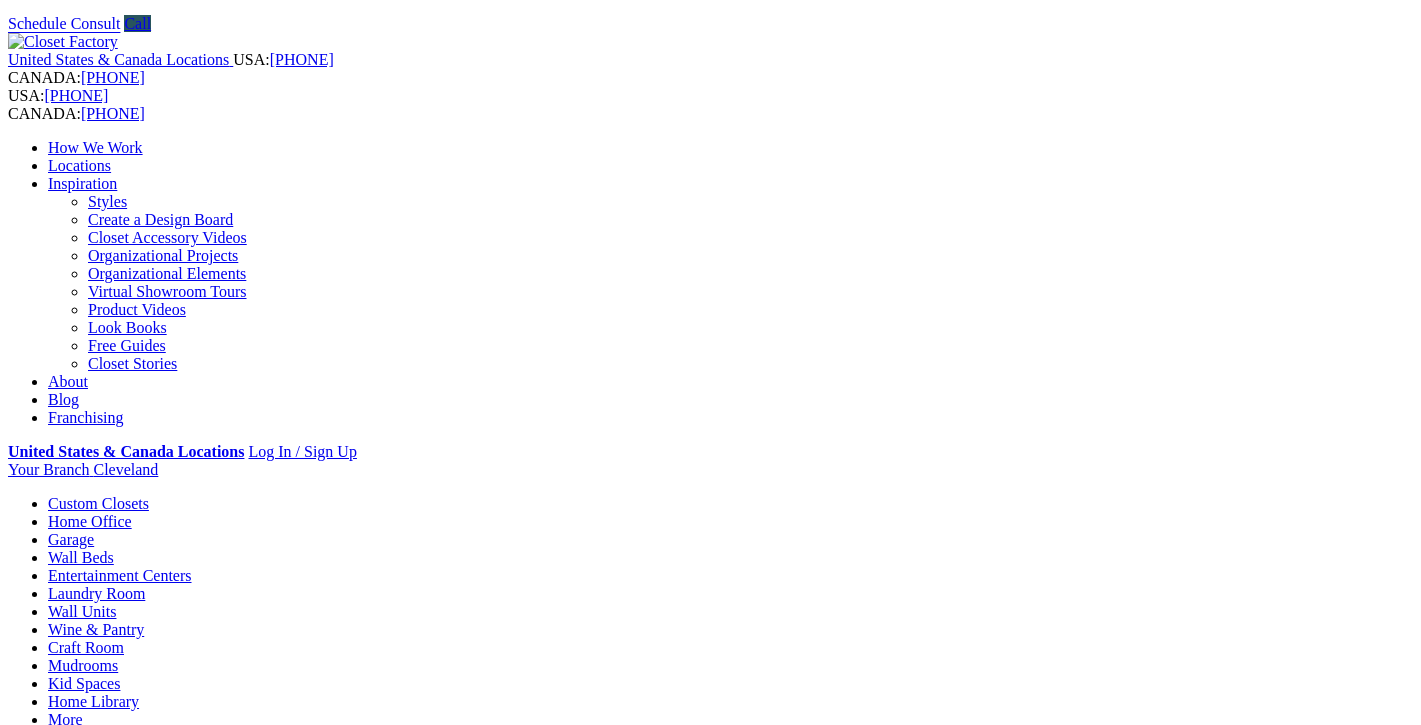 click on "Look Books" at bounding box center (127, 327) 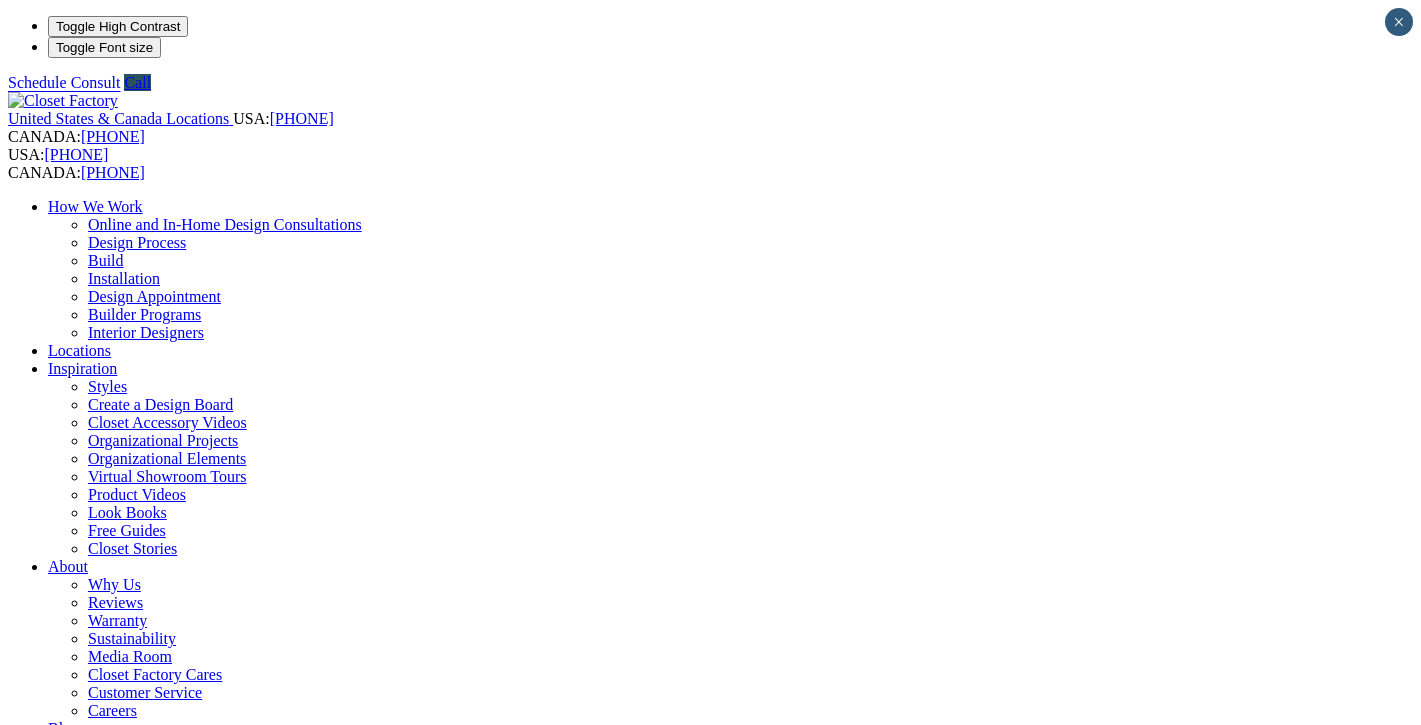 scroll, scrollTop: 0, scrollLeft: 0, axis: both 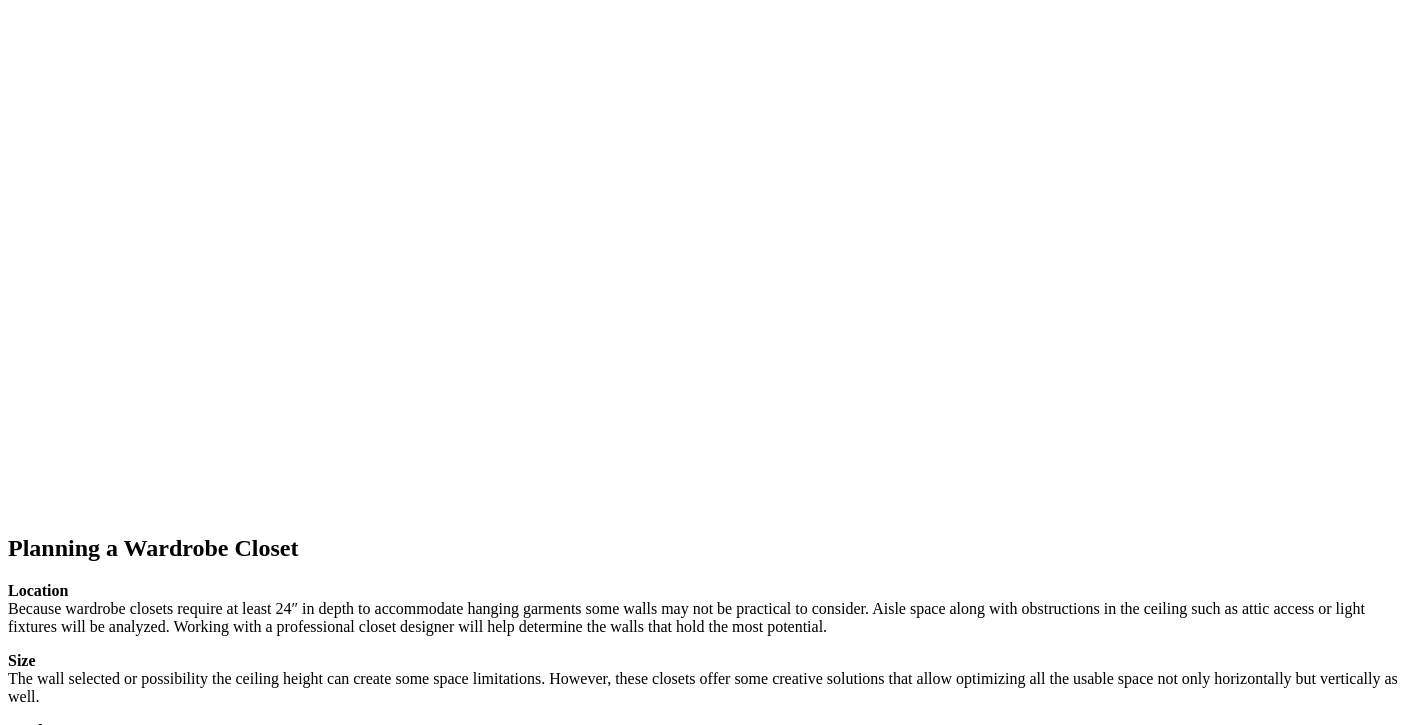click on "next" at bounding box center (710, 1299) 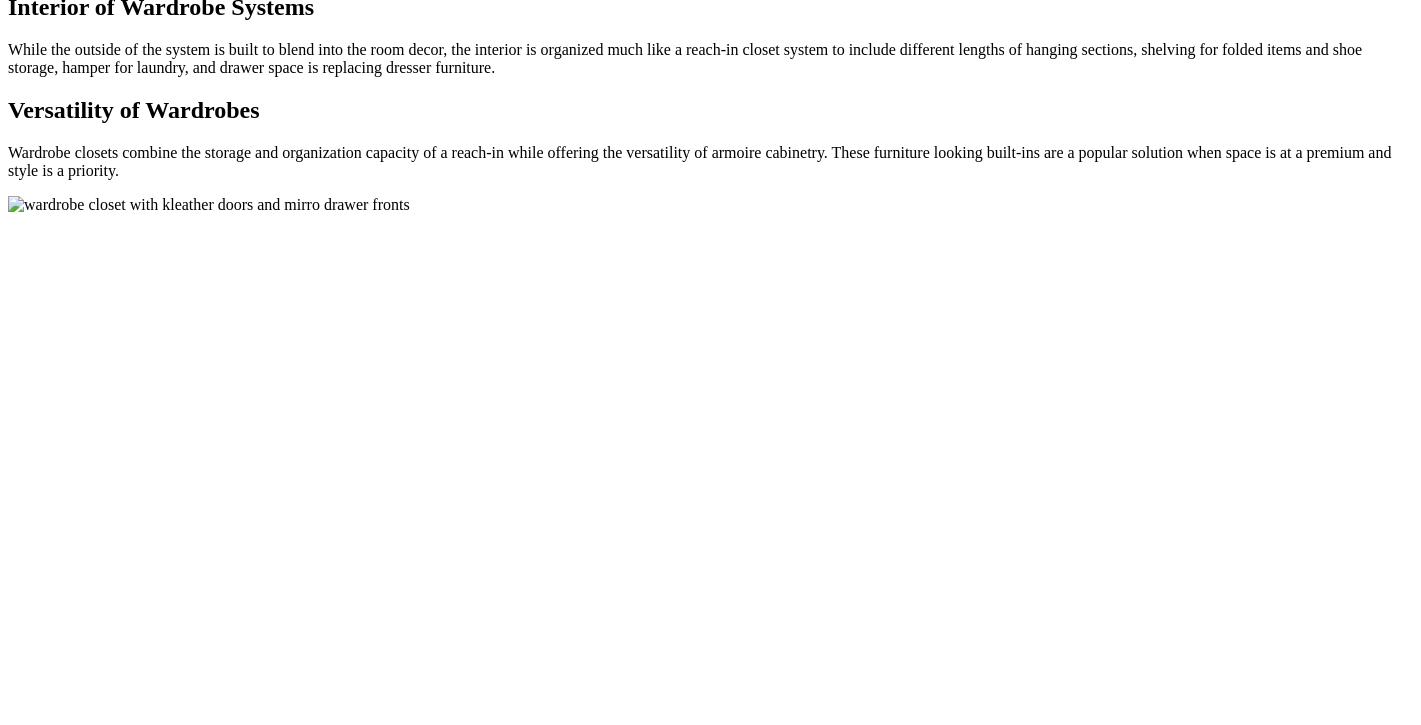 scroll, scrollTop: 1786, scrollLeft: 0, axis: vertical 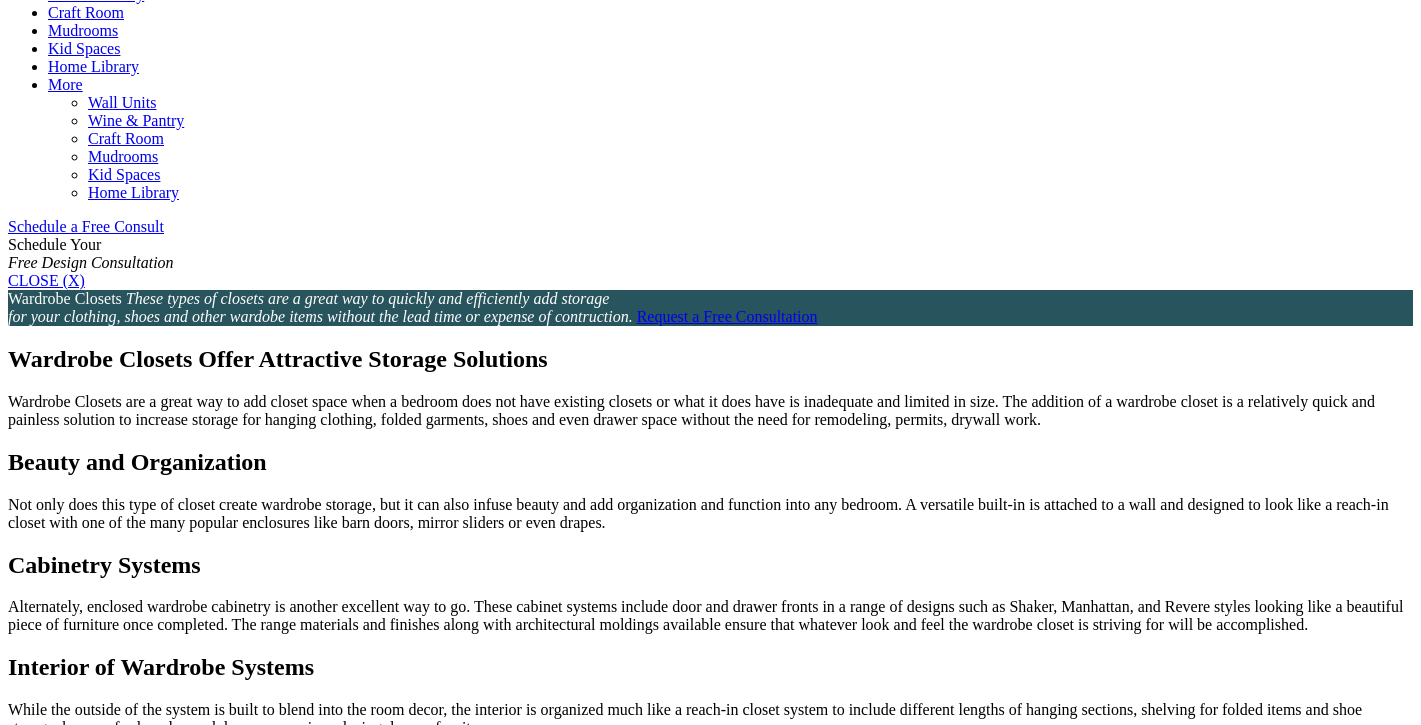 click on "Walk-in Closets" at bounding box center [139, -186] 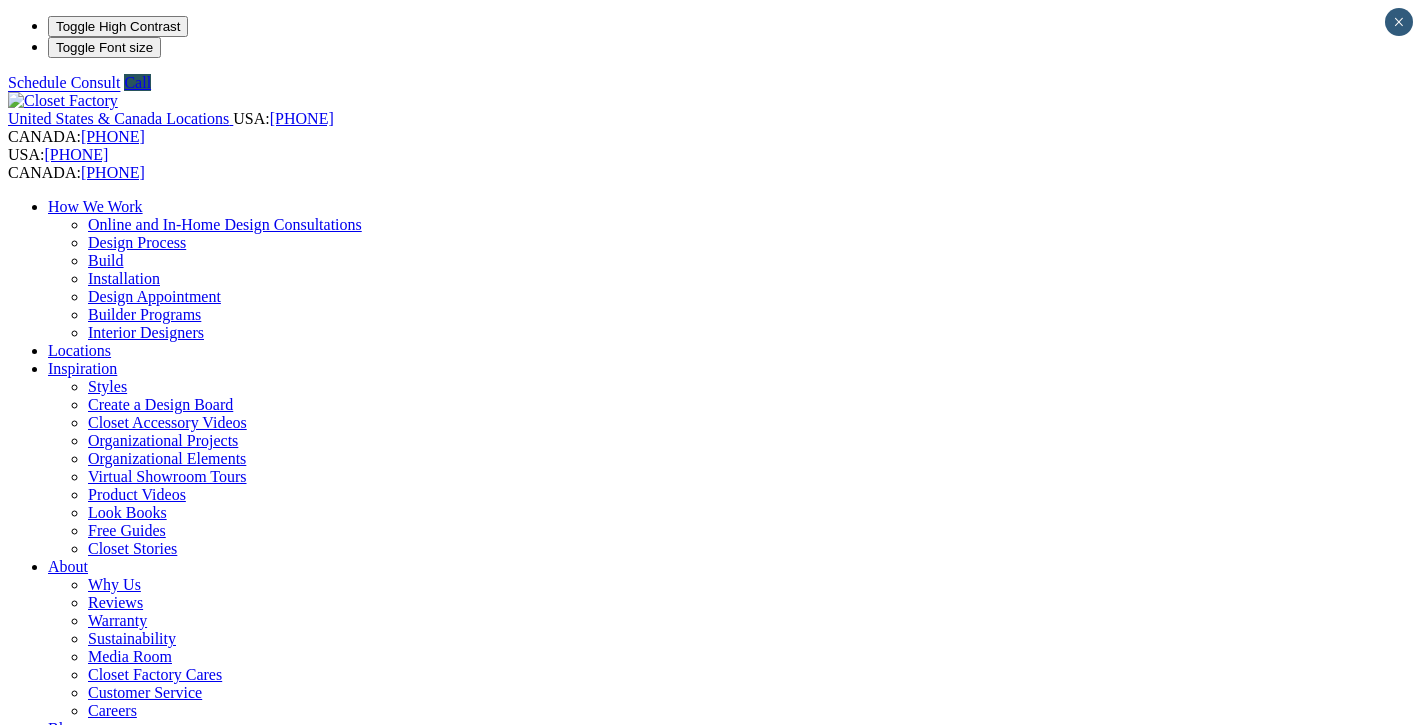 scroll, scrollTop: 0, scrollLeft: 0, axis: both 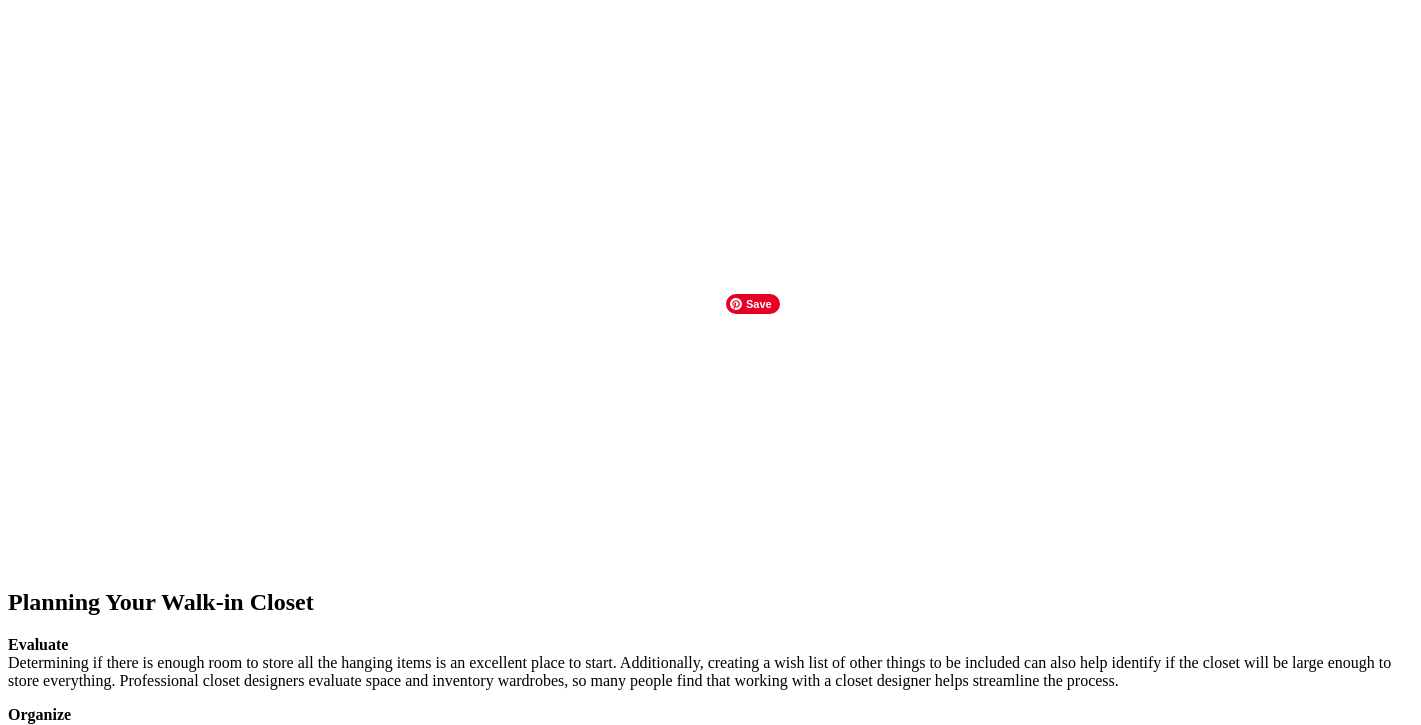 click at bounding box center [-1003, 1665] 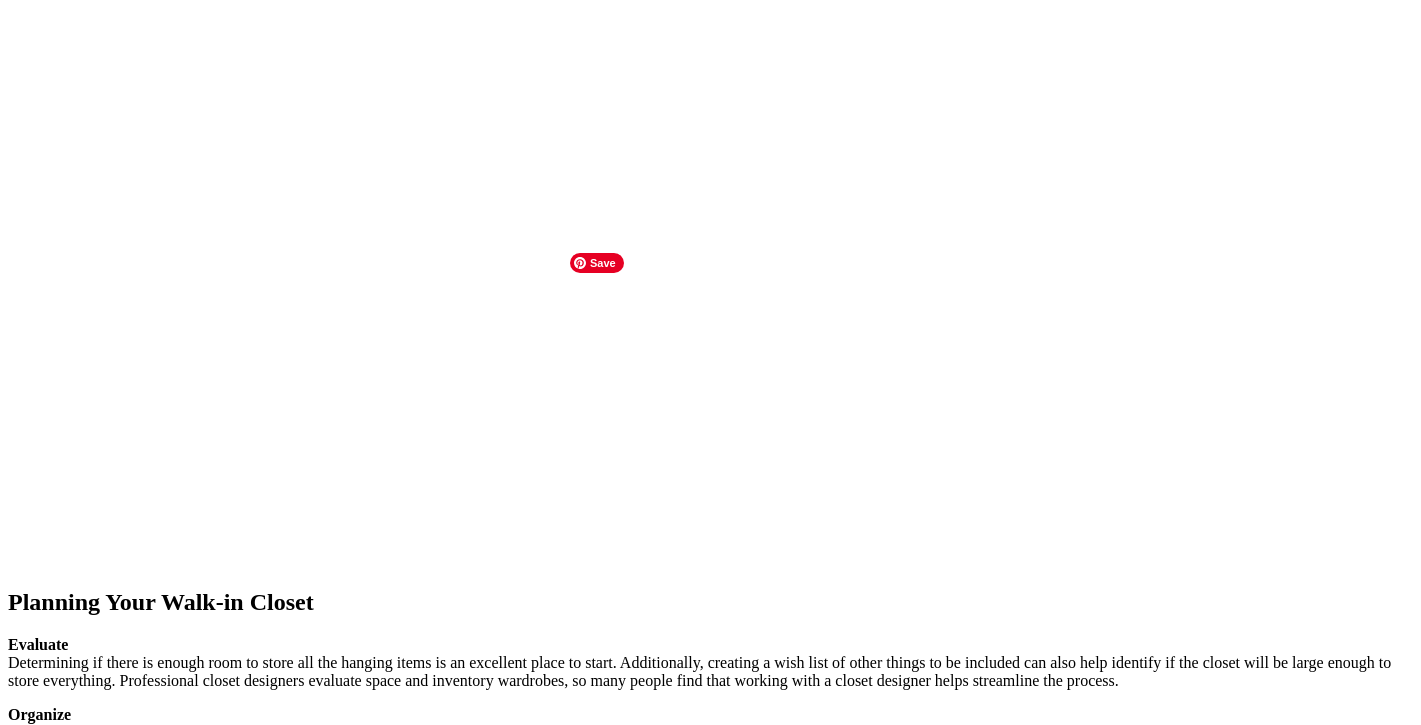 click at bounding box center (168, 9156) 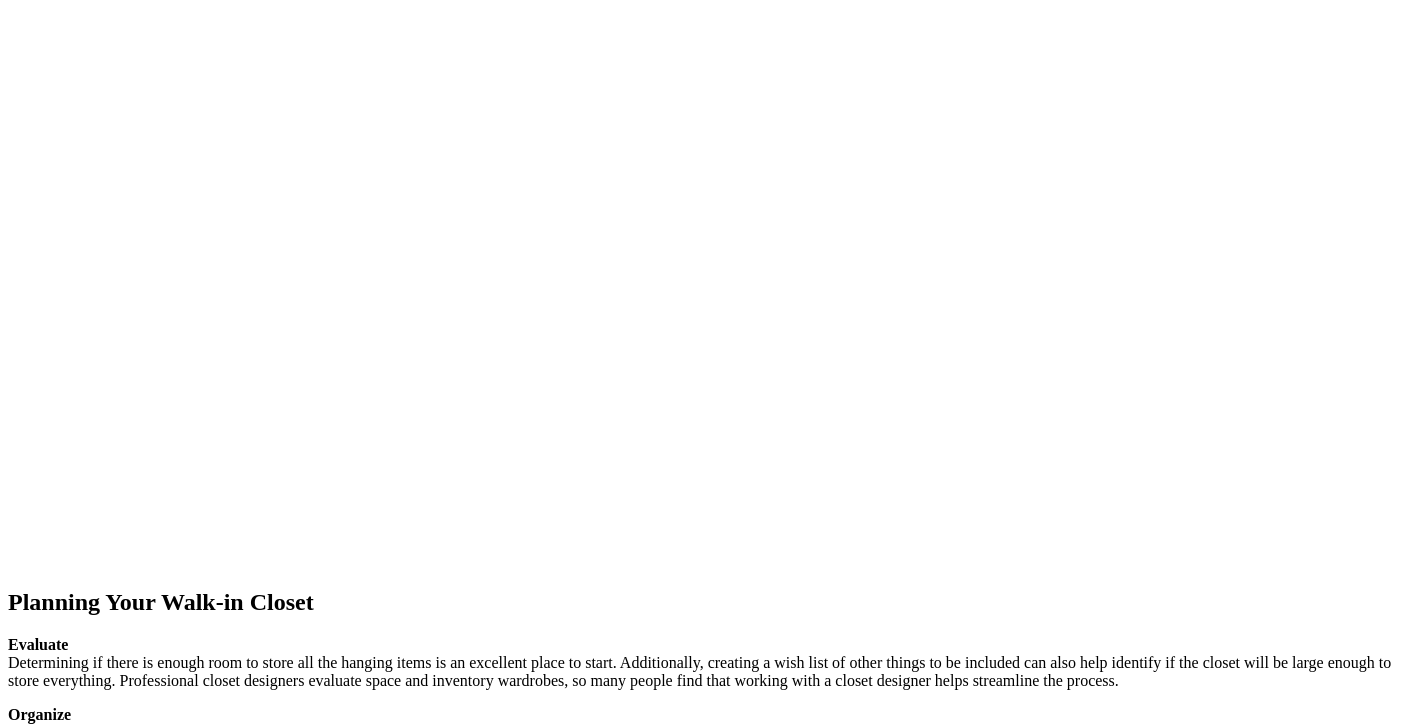 click on "White melamine walk-in closet with boot hanging." at bounding box center (168, 9192) 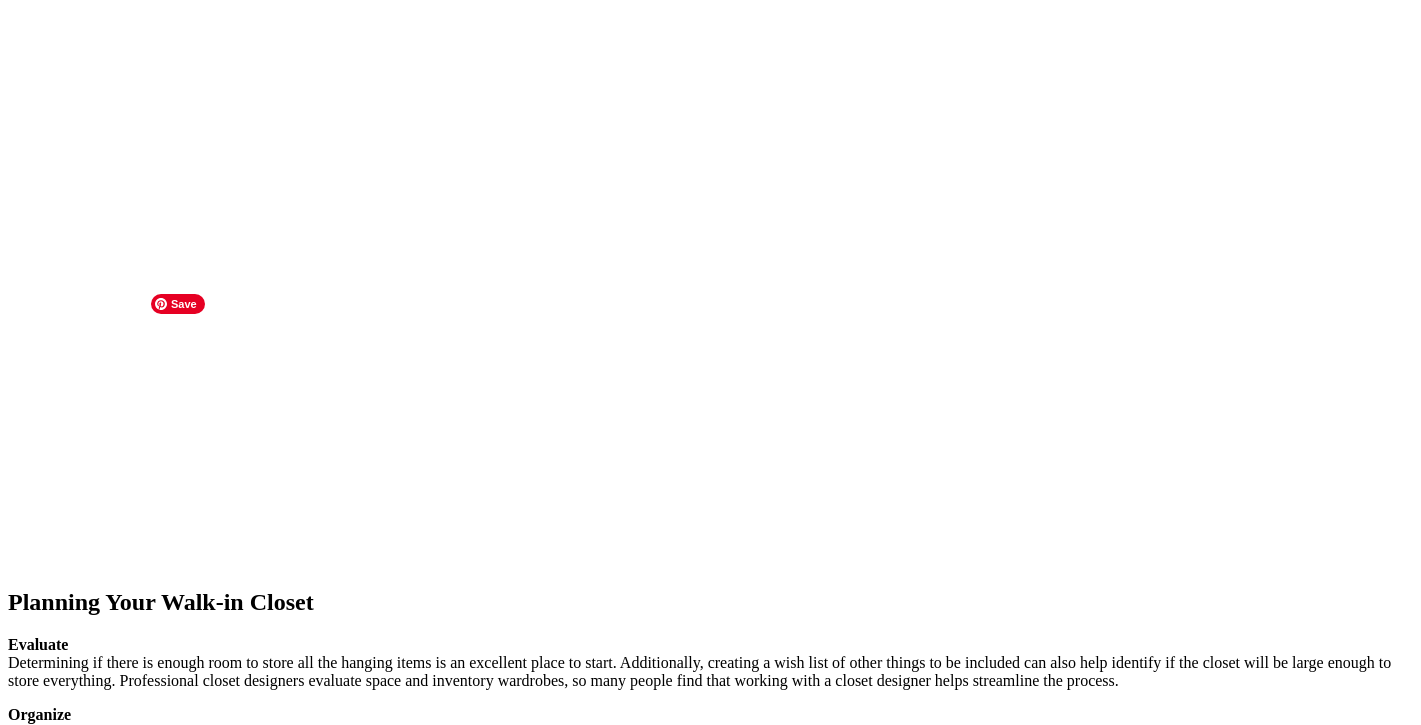 click on "prev" at bounding box center (710, 1710) 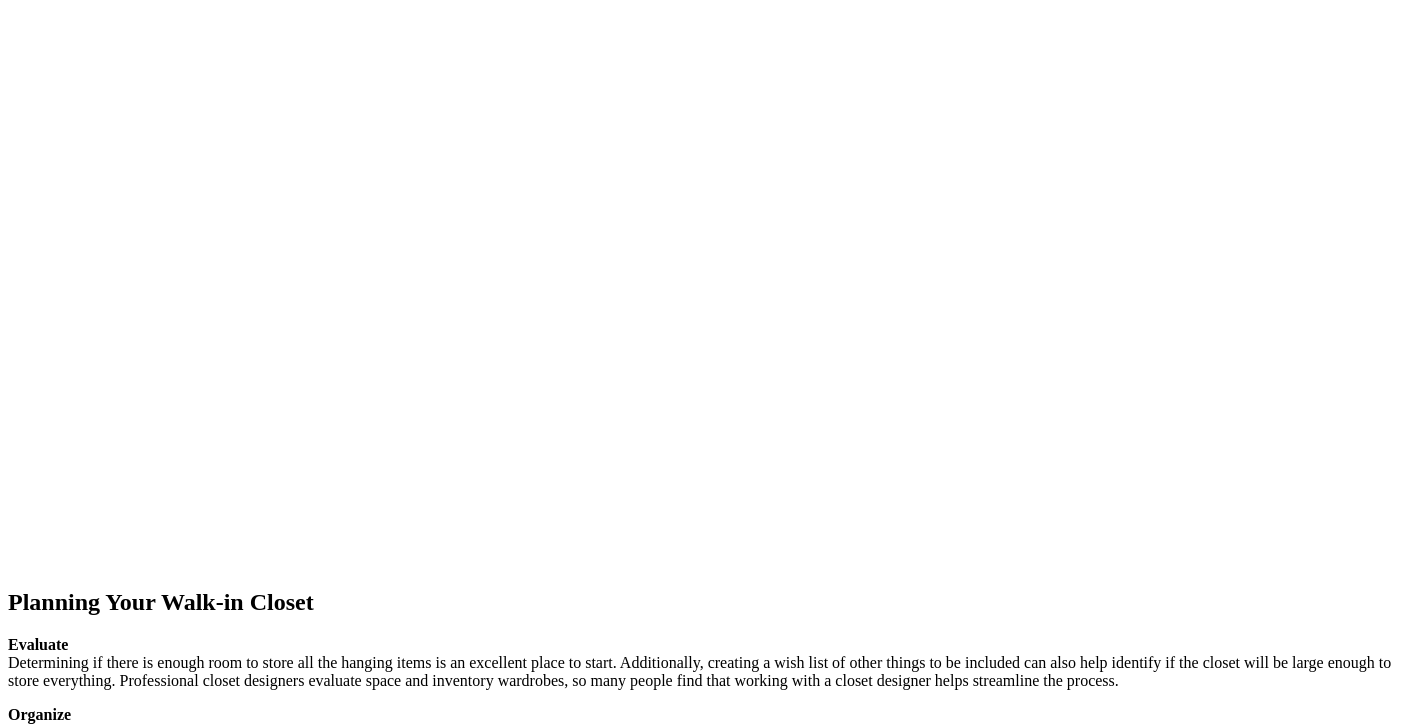 click on "prev" at bounding box center (710, 1710) 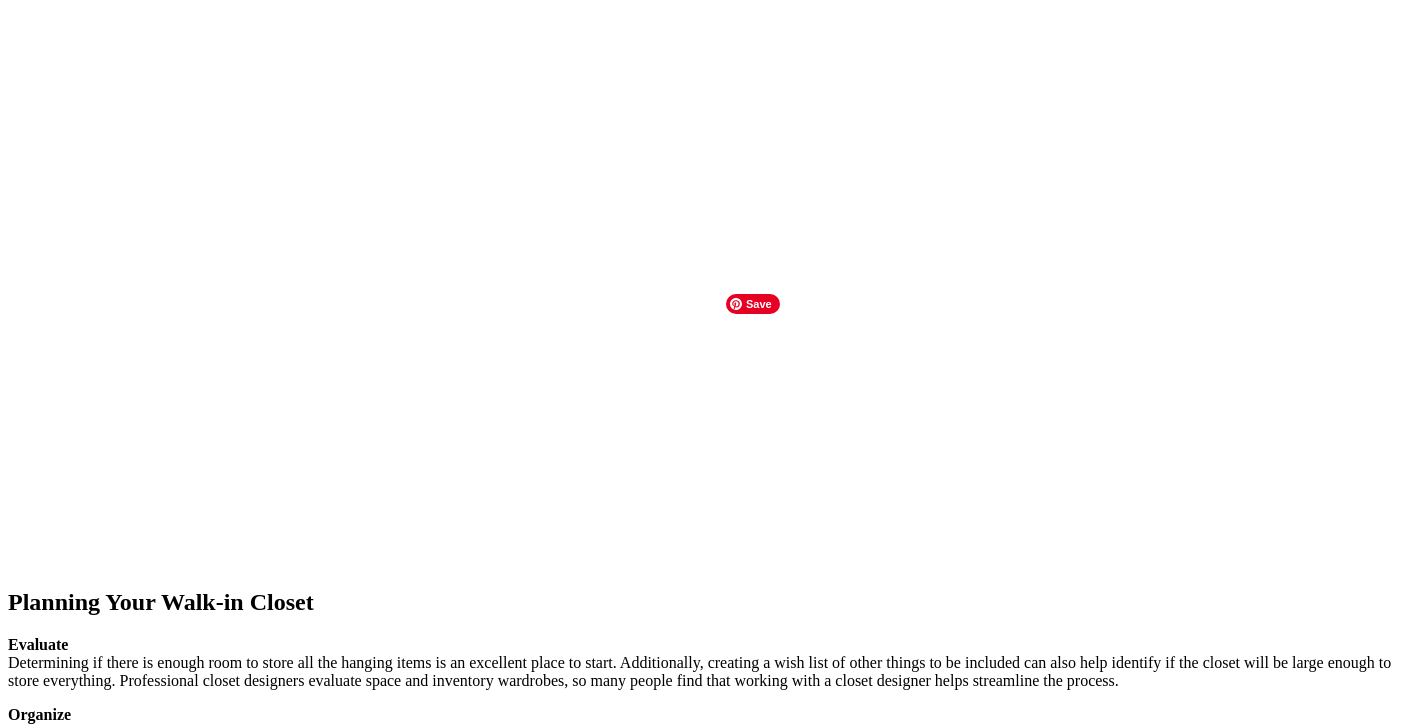 click at bounding box center [147, 1521] 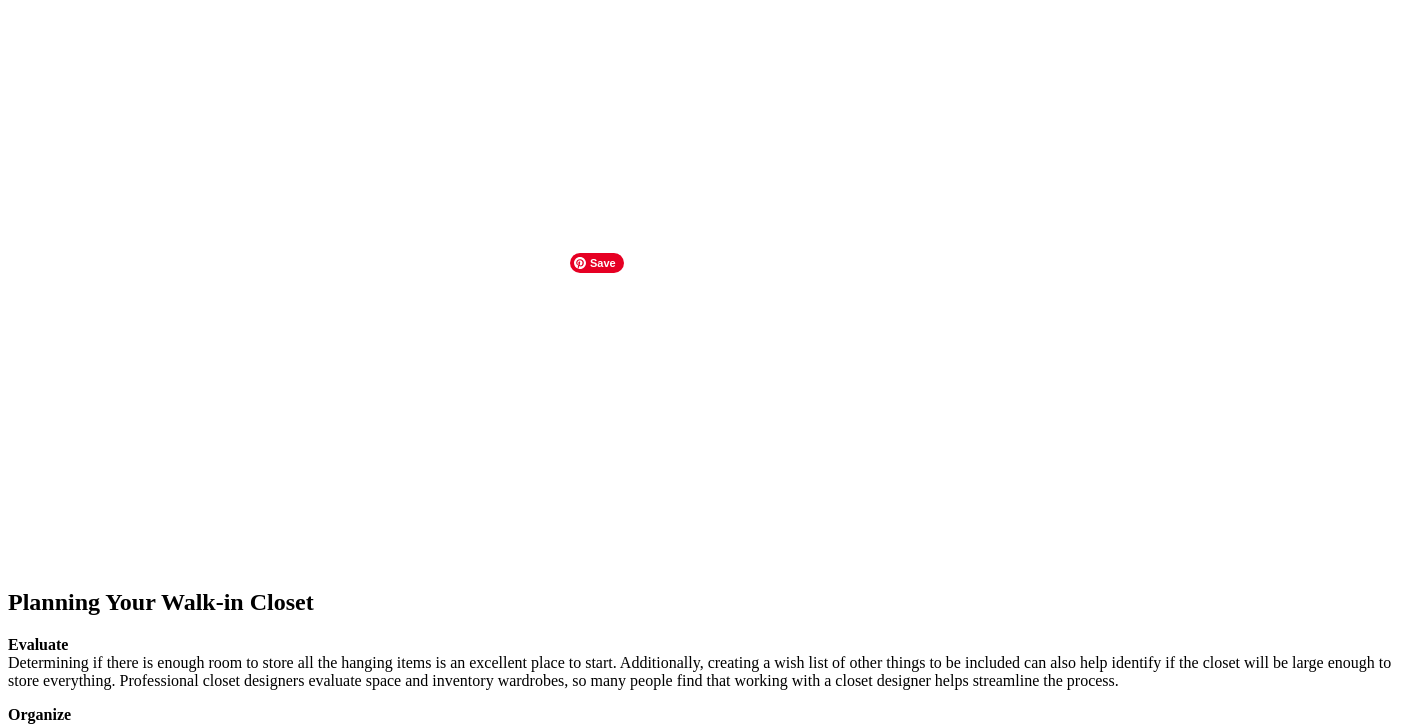 click at bounding box center [168, 9156] 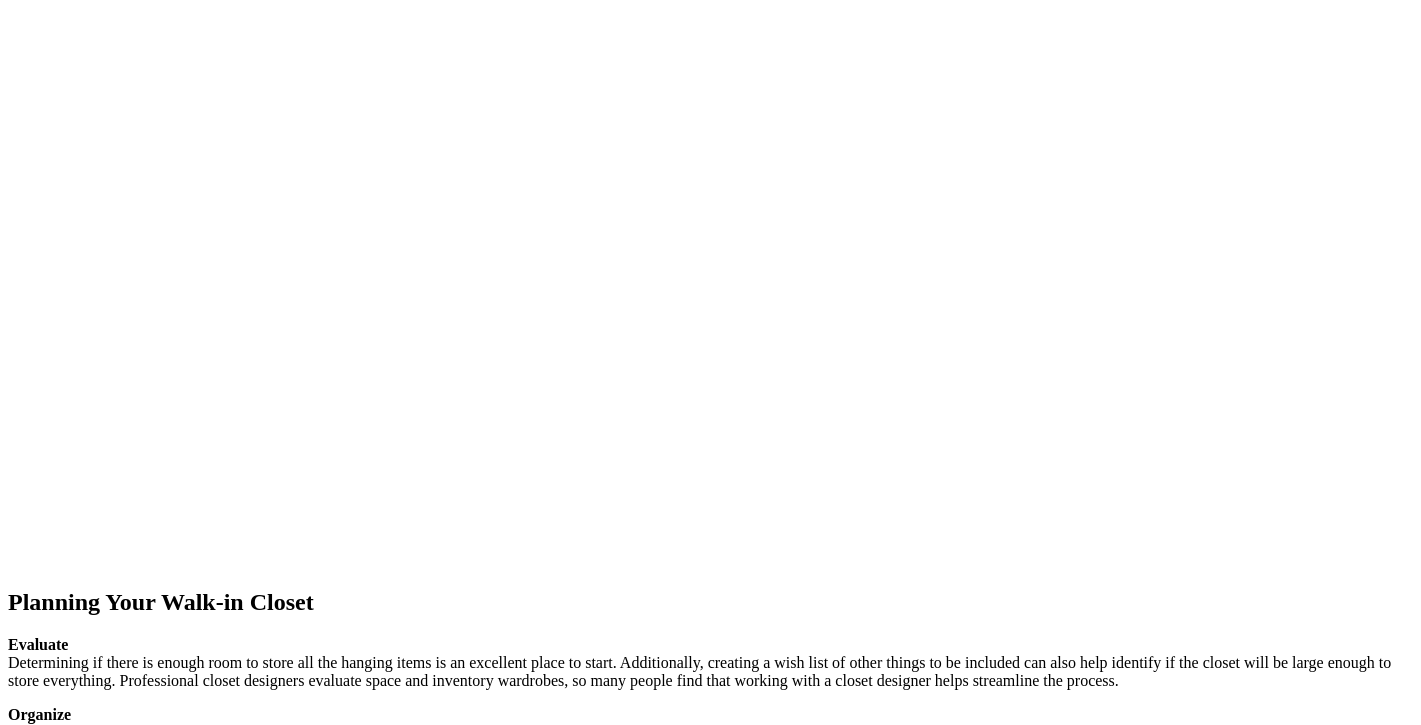 click at bounding box center [8, 9174] 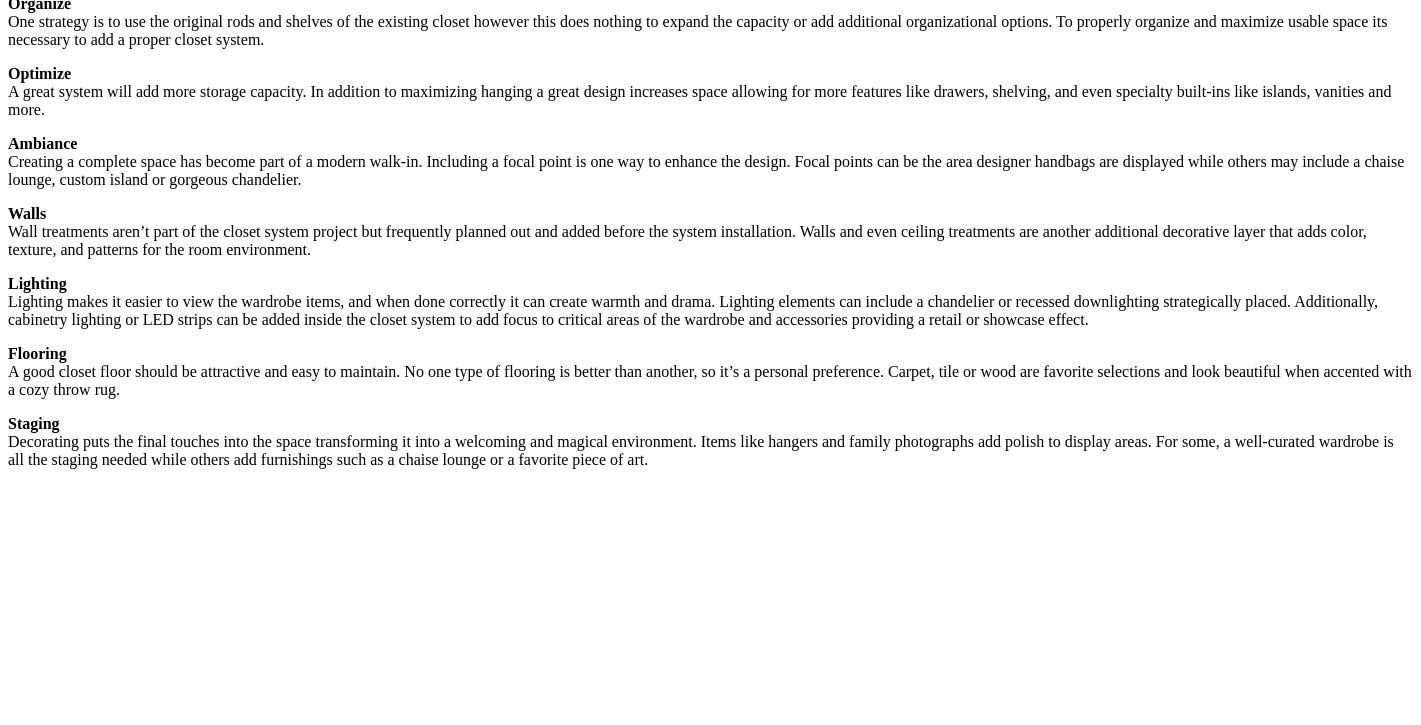 scroll, scrollTop: 3097, scrollLeft: 0, axis: vertical 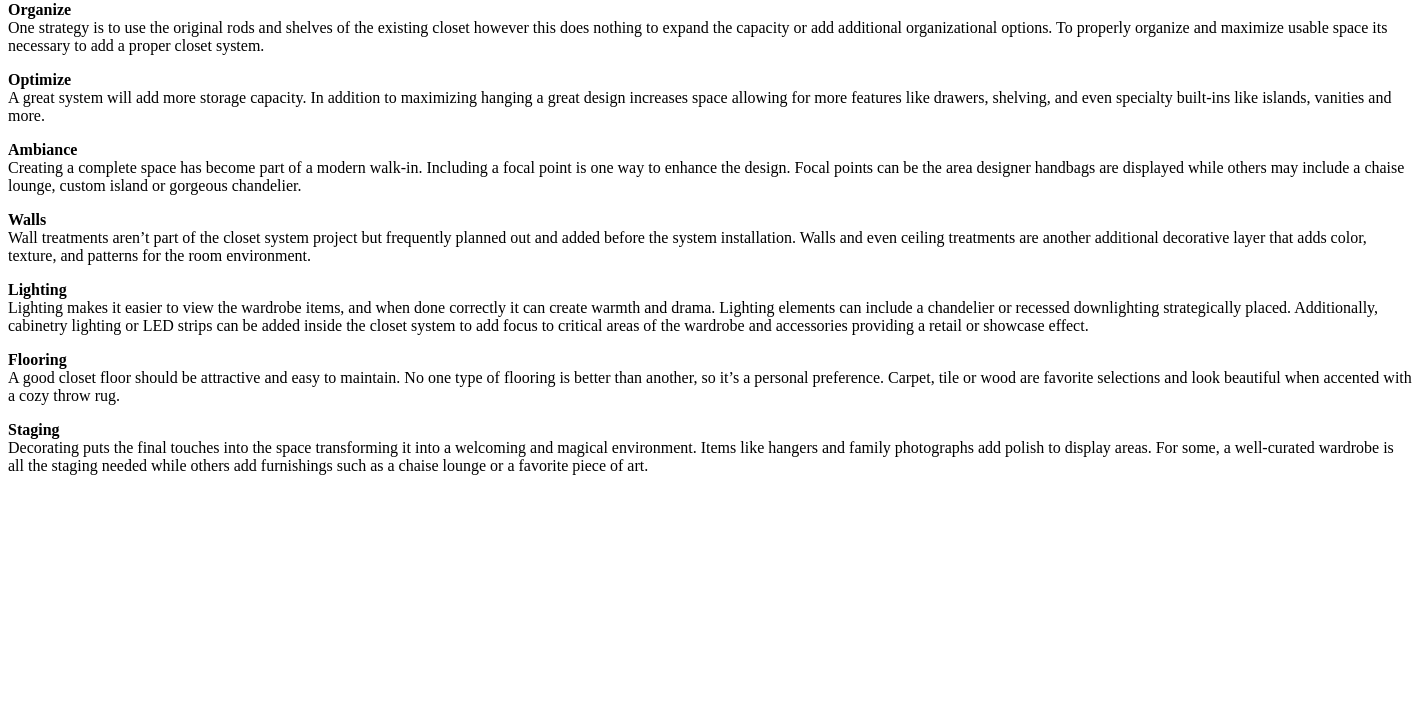 click on "Visit the custom closets gallery and get ideas for your own walk-in closet." at bounding box center [380, 3282] 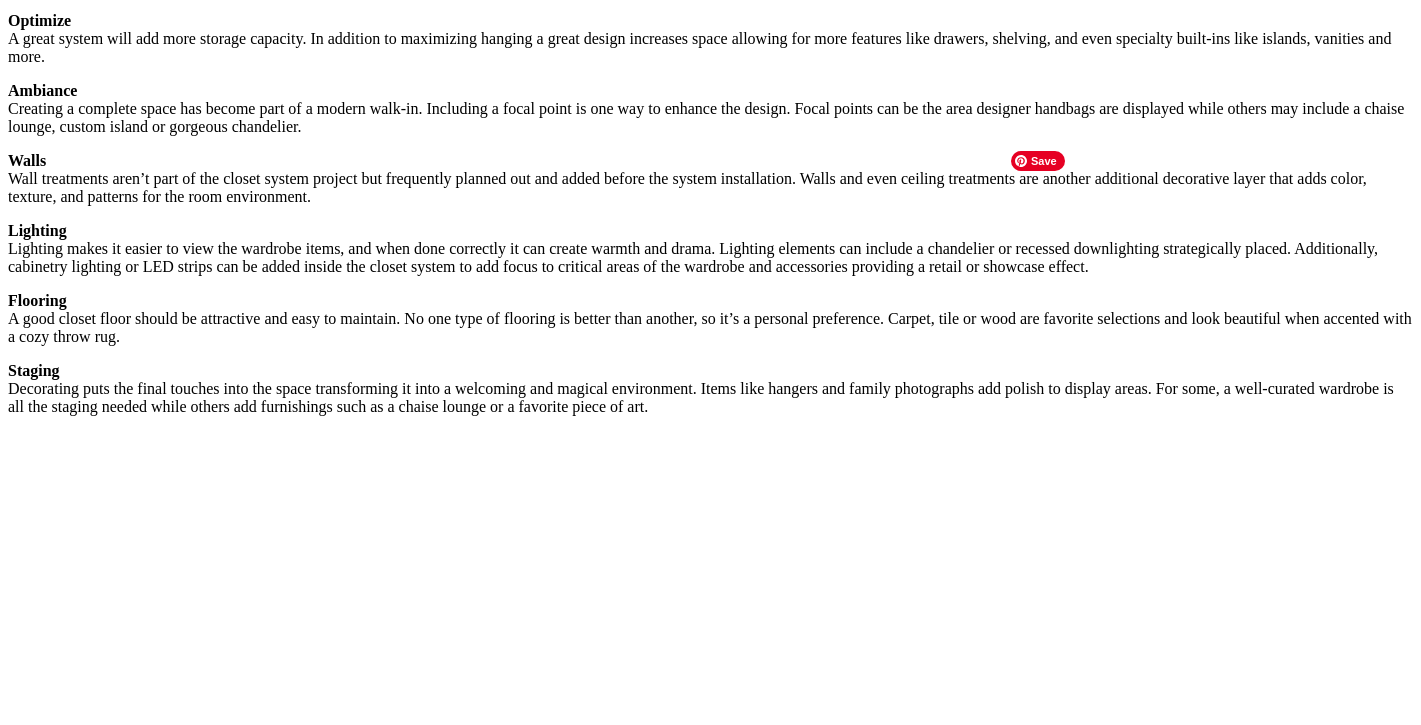 scroll, scrollTop: 3147, scrollLeft: 0, axis: vertical 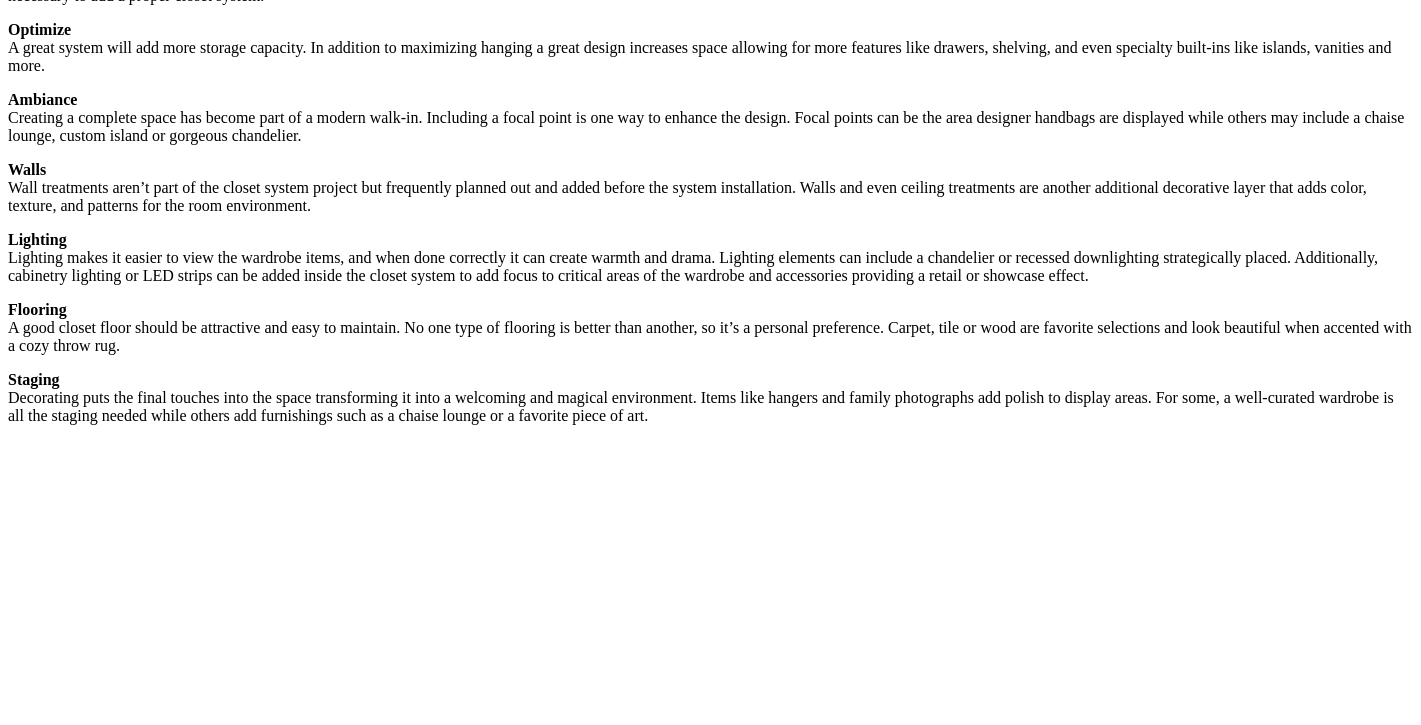 click on "Visit the custom closets gallery and get ideas for your own walk-in closet." at bounding box center (380, 3232) 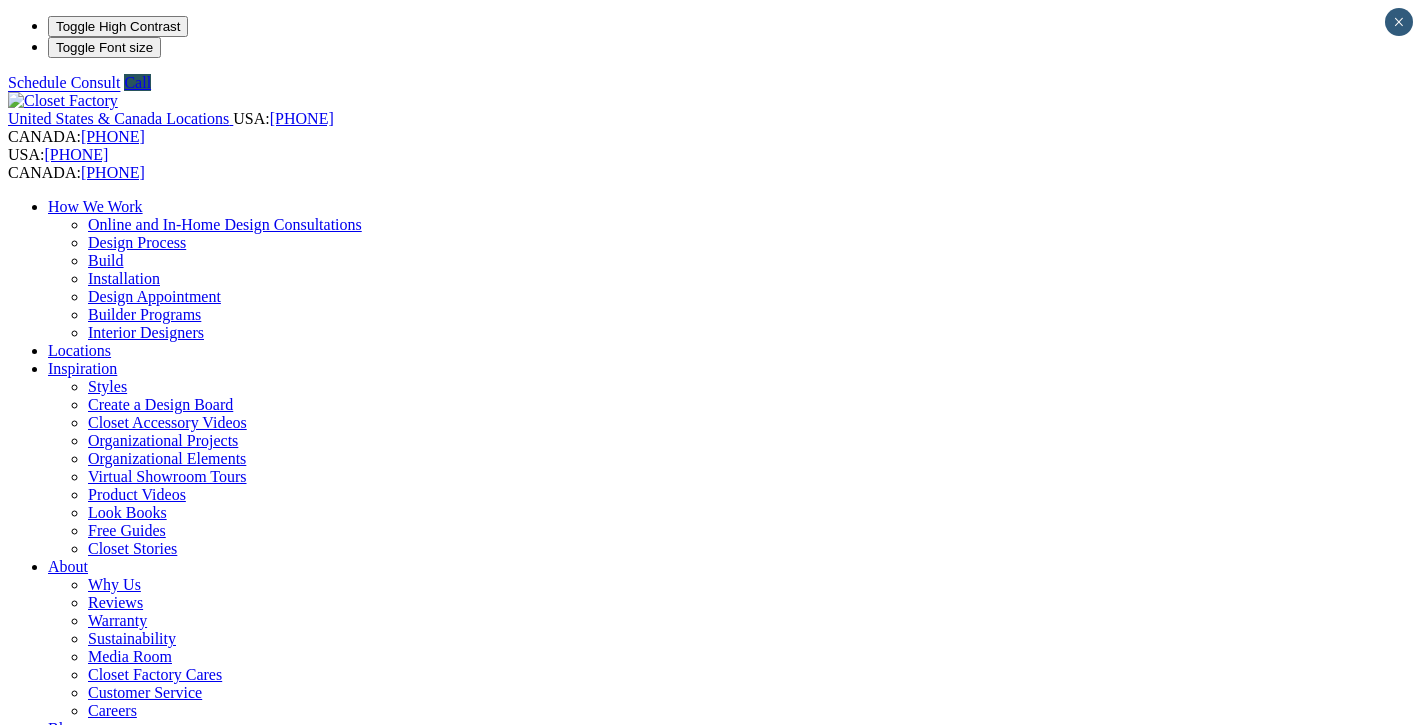scroll, scrollTop: 0, scrollLeft: 0, axis: both 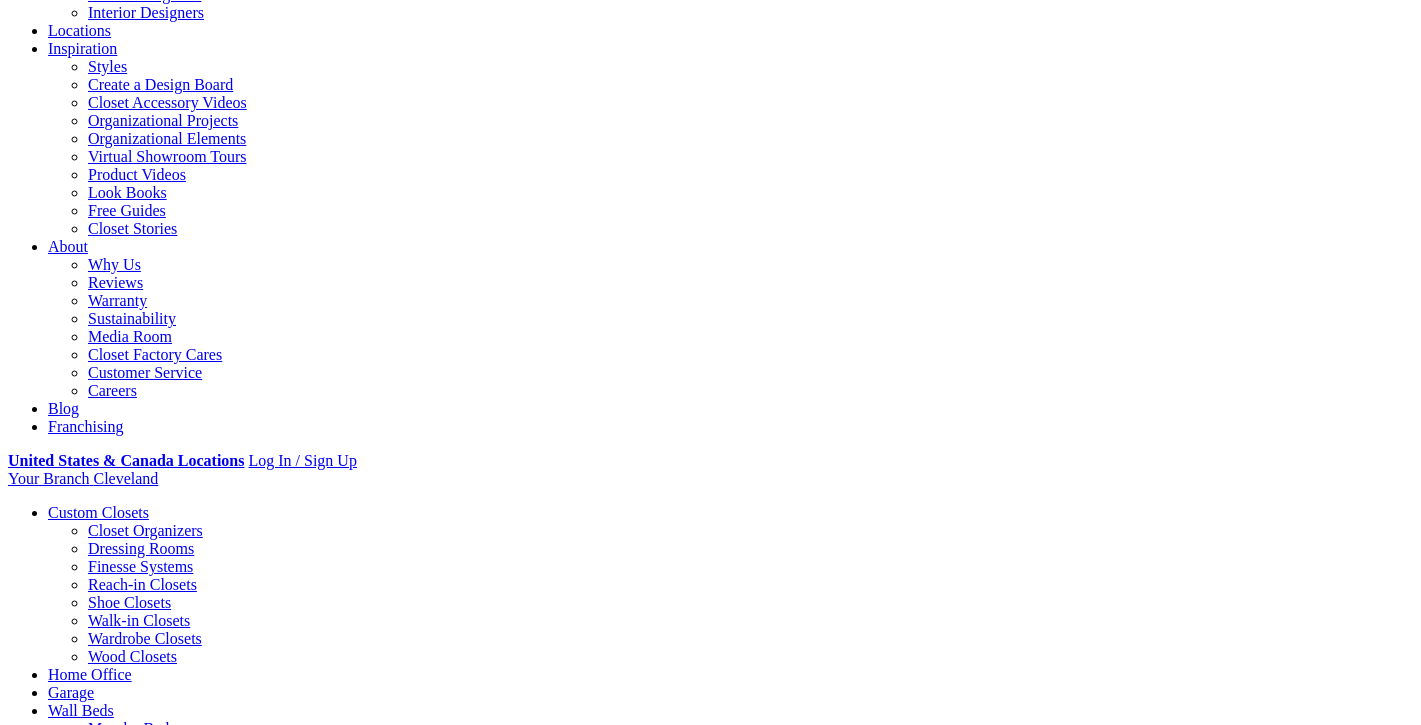 click on "Gallery" at bounding box center (111, 1756) 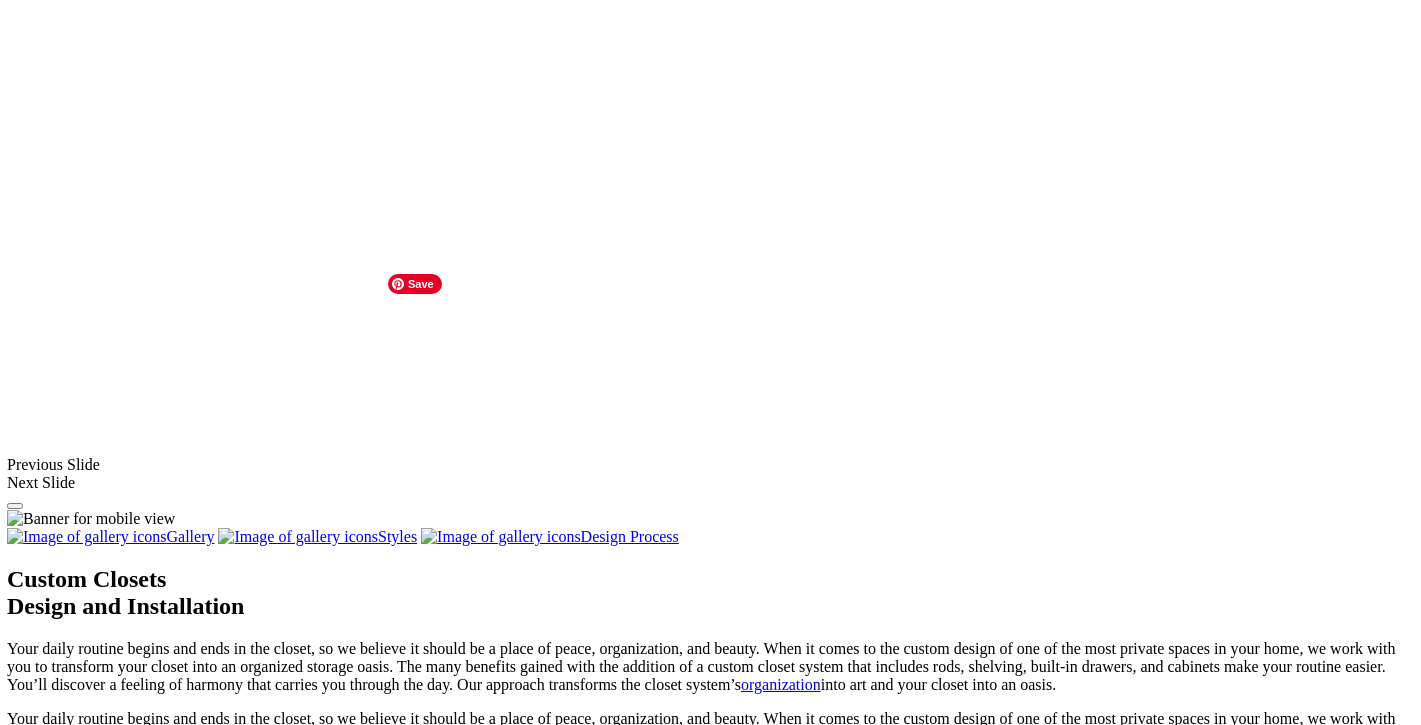 scroll, scrollTop: 1540, scrollLeft: 0, axis: vertical 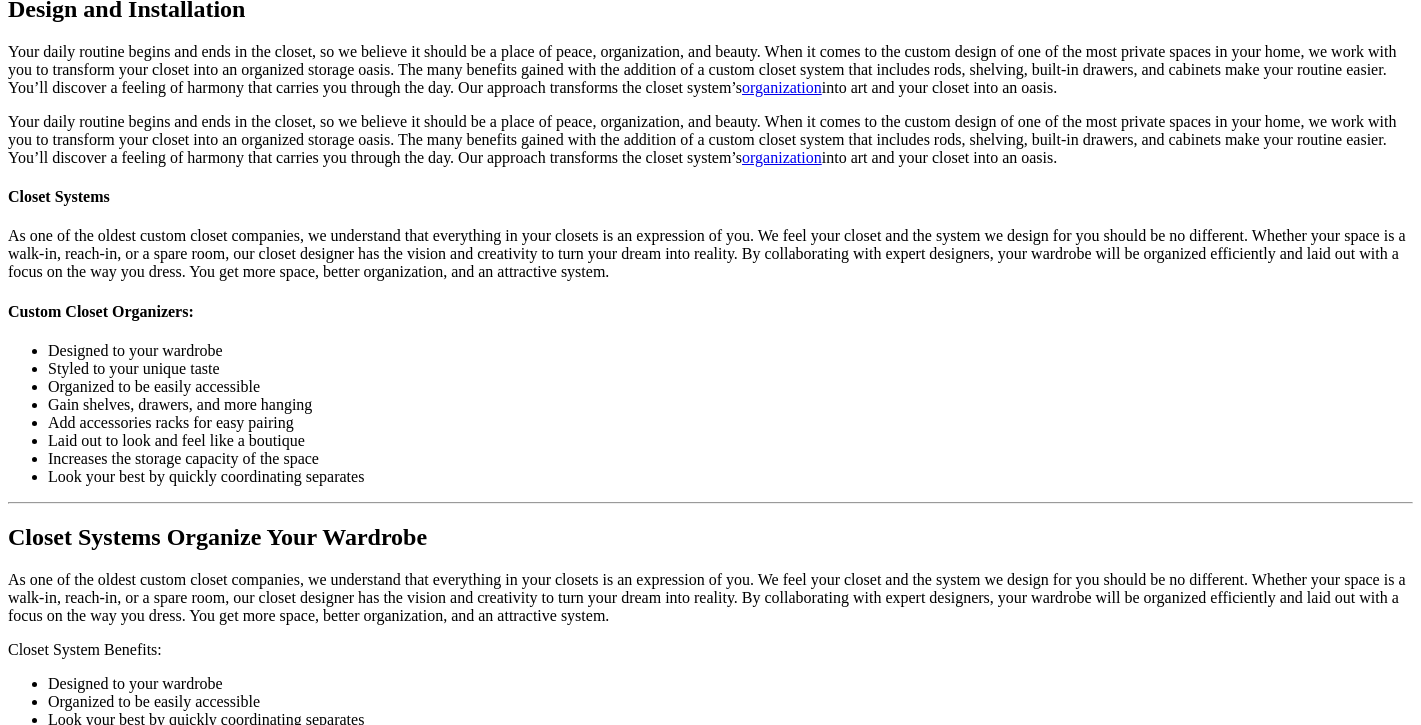 click on "Load More" at bounding box center (44, 2062) 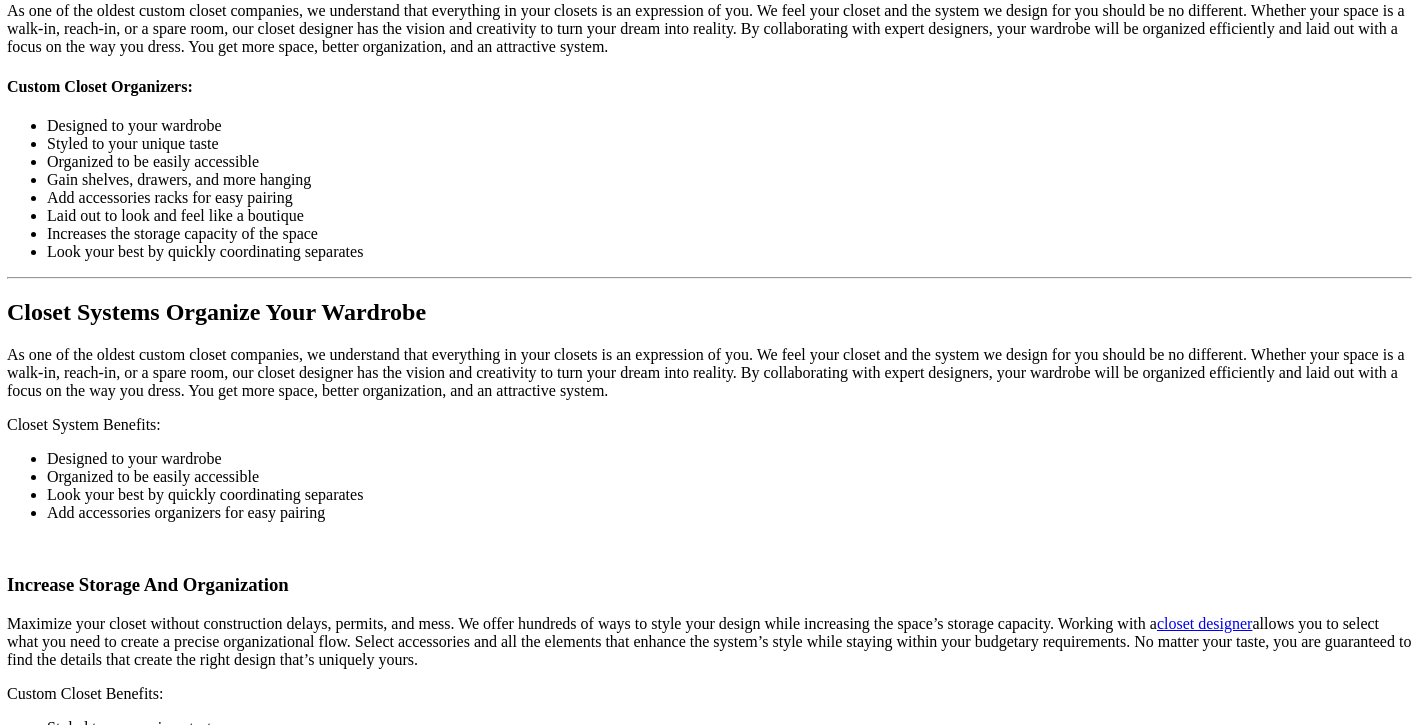 scroll, scrollTop: 2362, scrollLeft: 0, axis: vertical 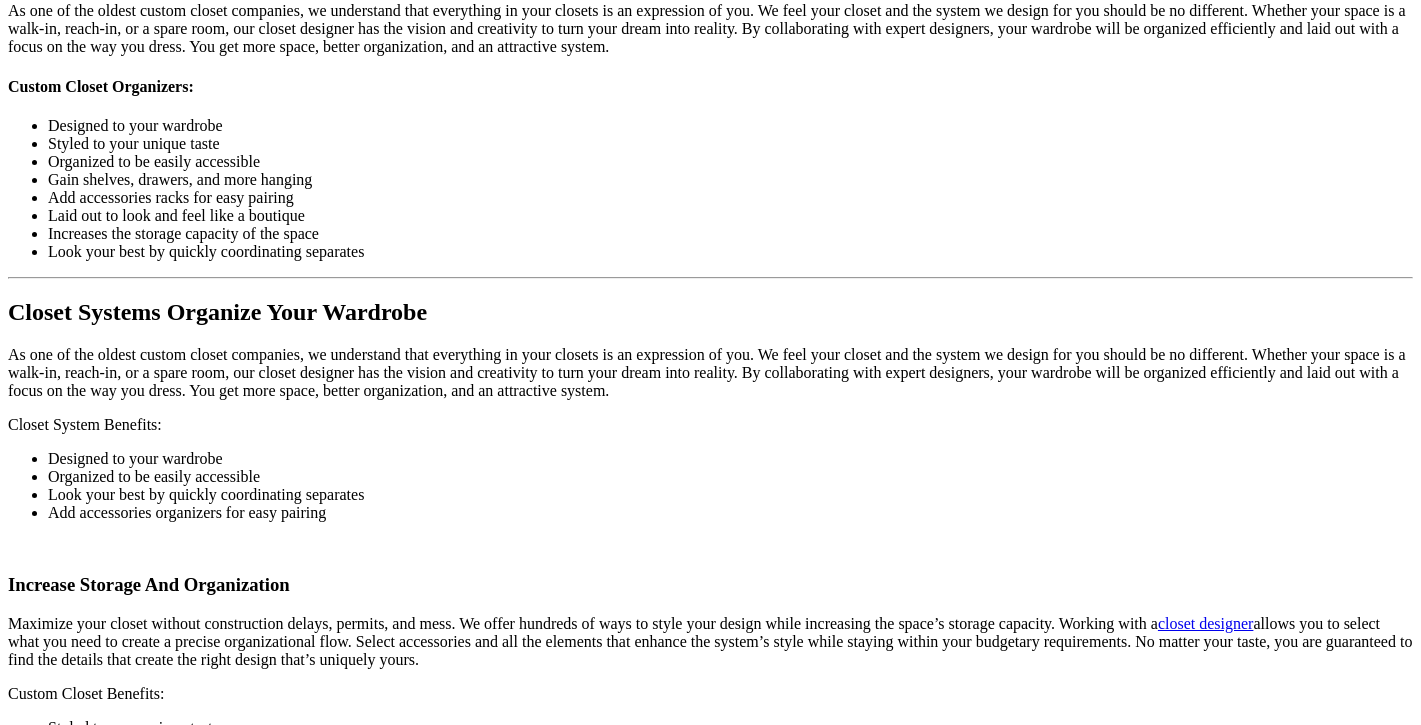 click on "Load More" at bounding box center [44, 2185] 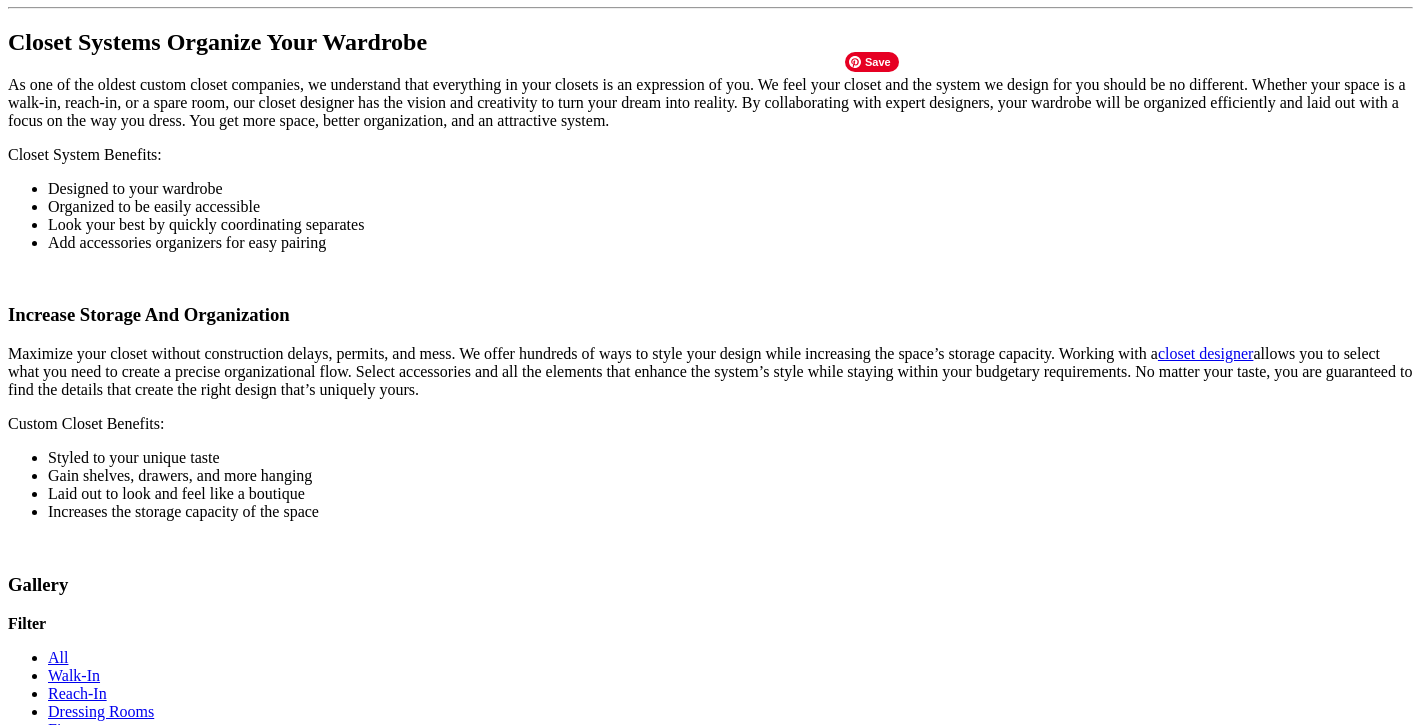 scroll, scrollTop: 2633, scrollLeft: 0, axis: vertical 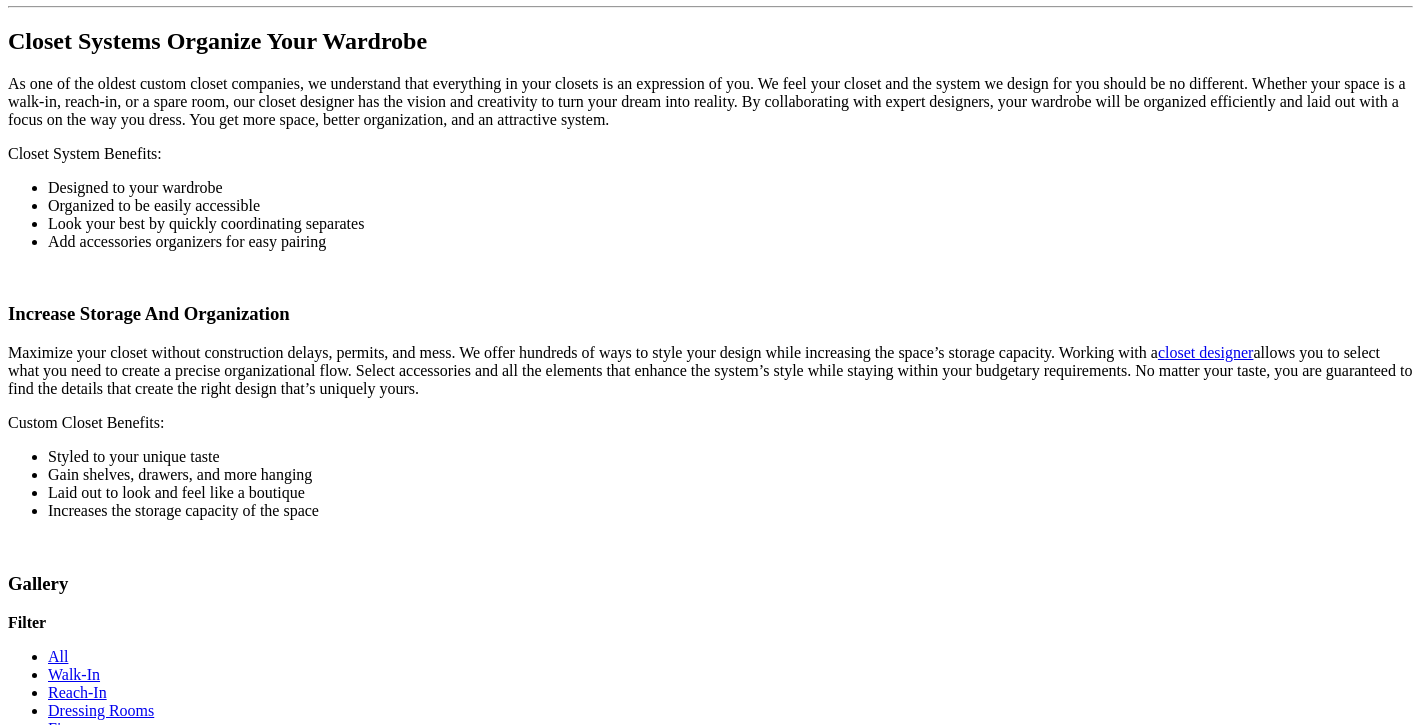 click on "Load More" at bounding box center (44, 2262) 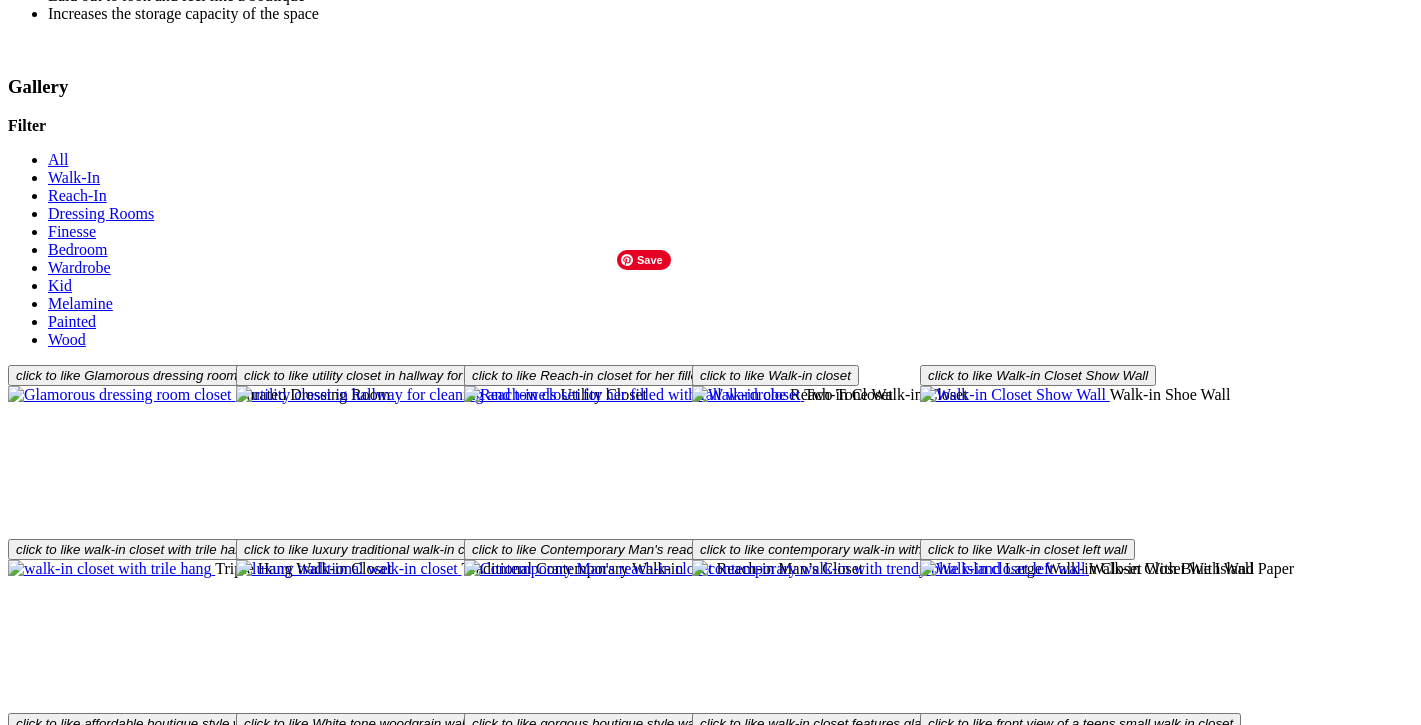 scroll, scrollTop: 3150, scrollLeft: 0, axis: vertical 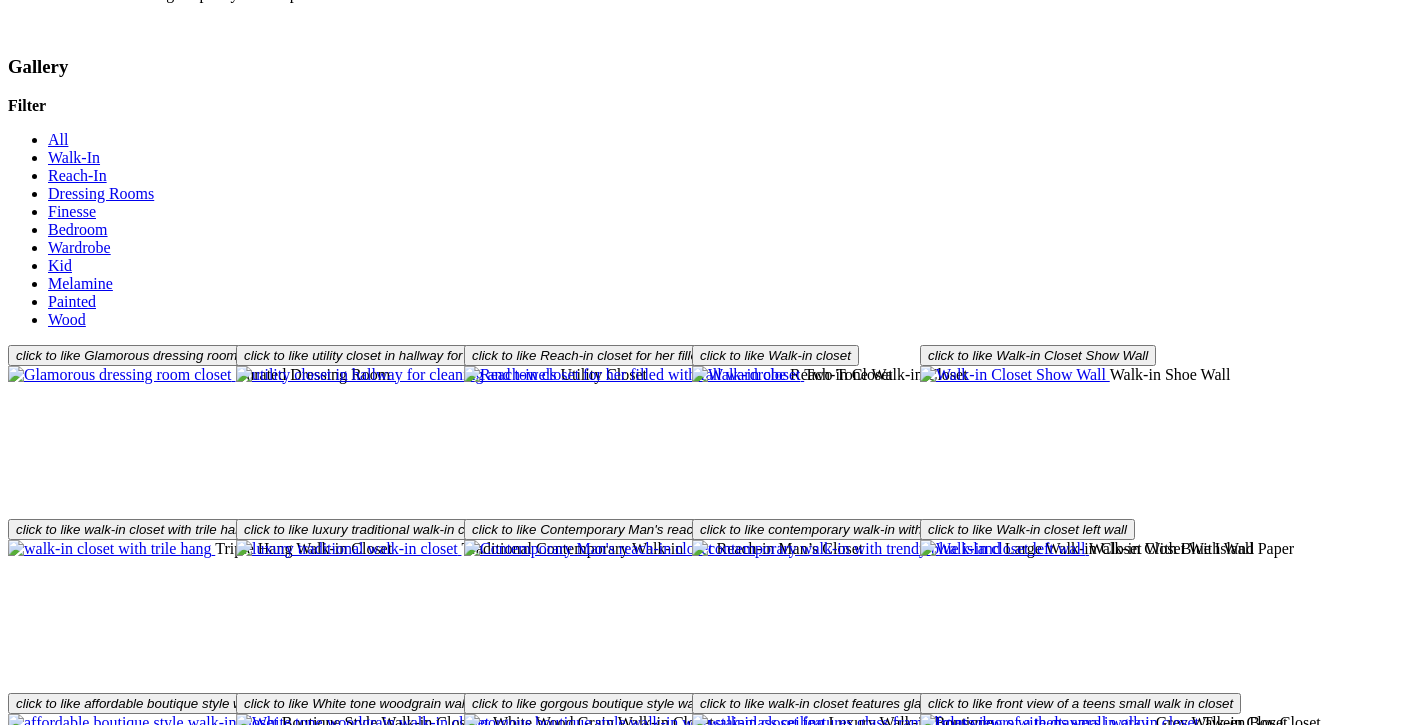 click on "Load More" at bounding box center (44, 2093) 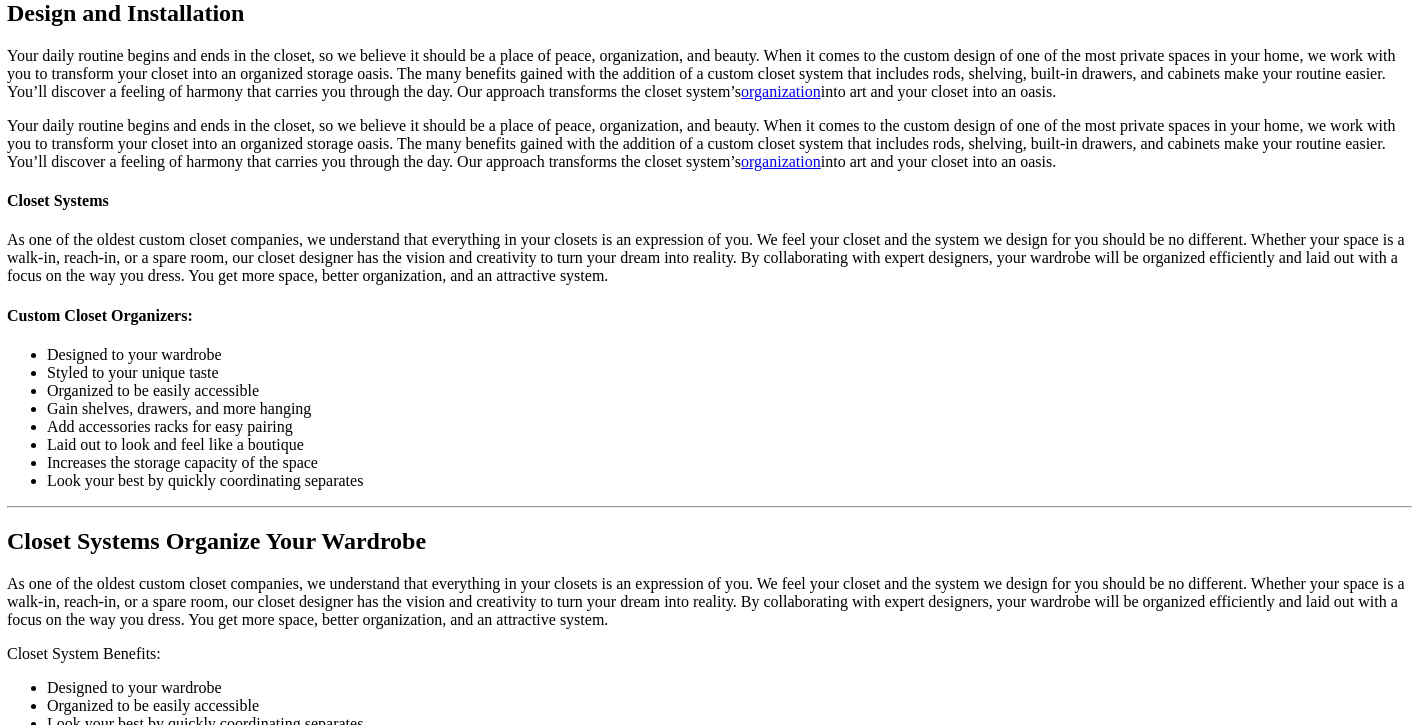 scroll, scrollTop: 2133, scrollLeft: 0, axis: vertical 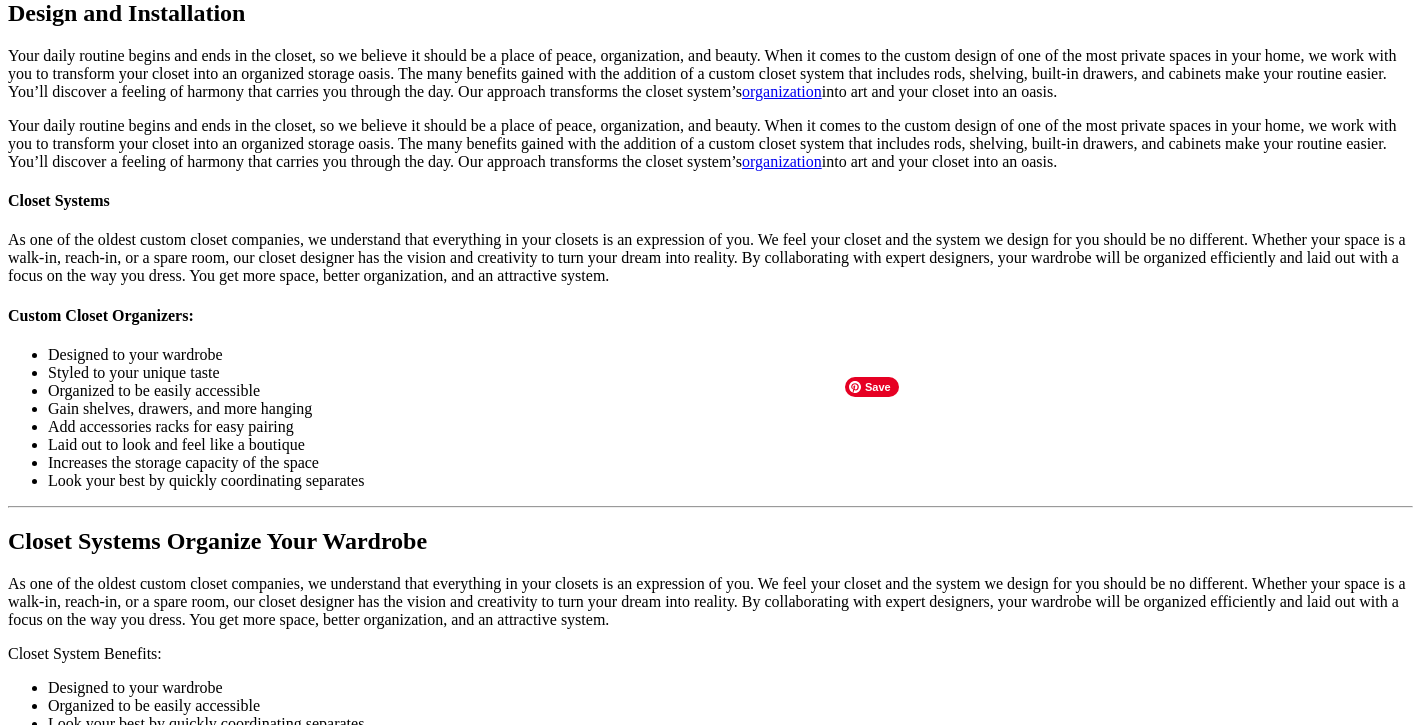 click at bounding box center [867, 2088] 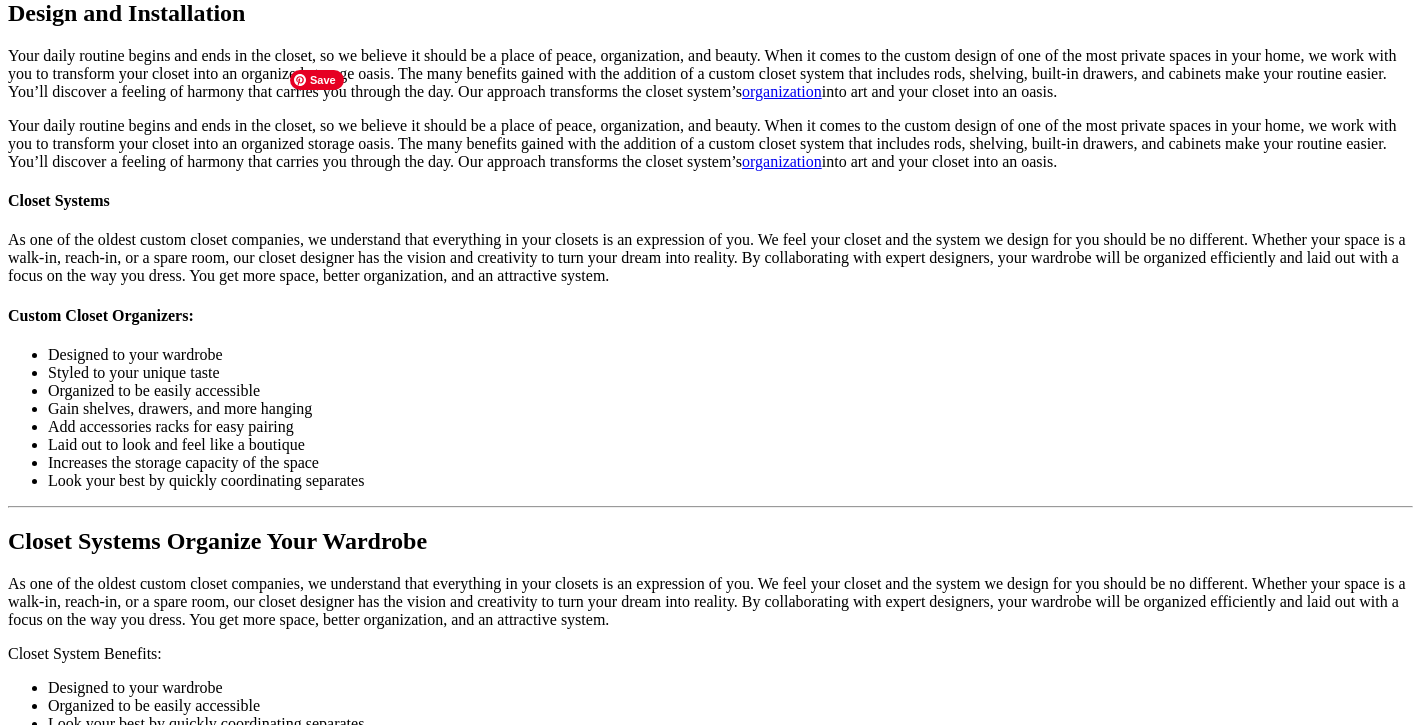 click at bounding box center [183, 48461] 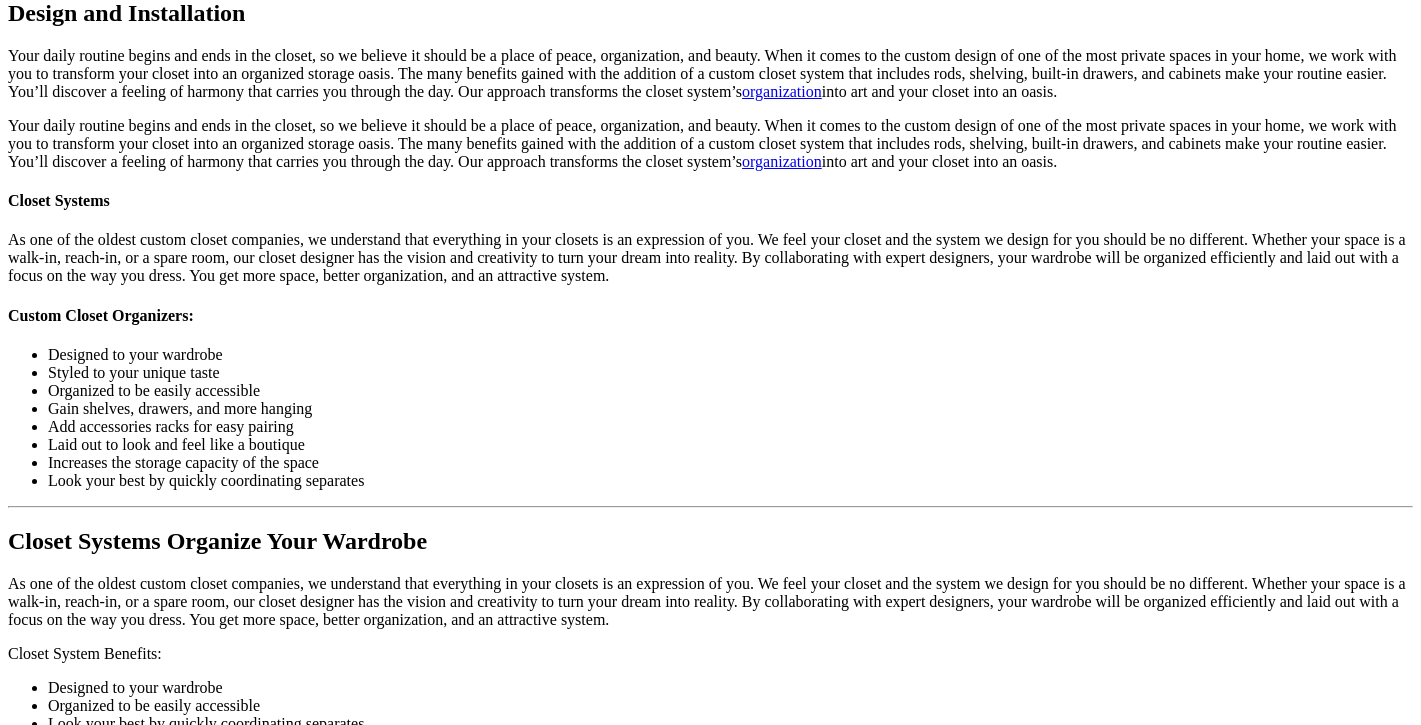 click at bounding box center (710, 48452) 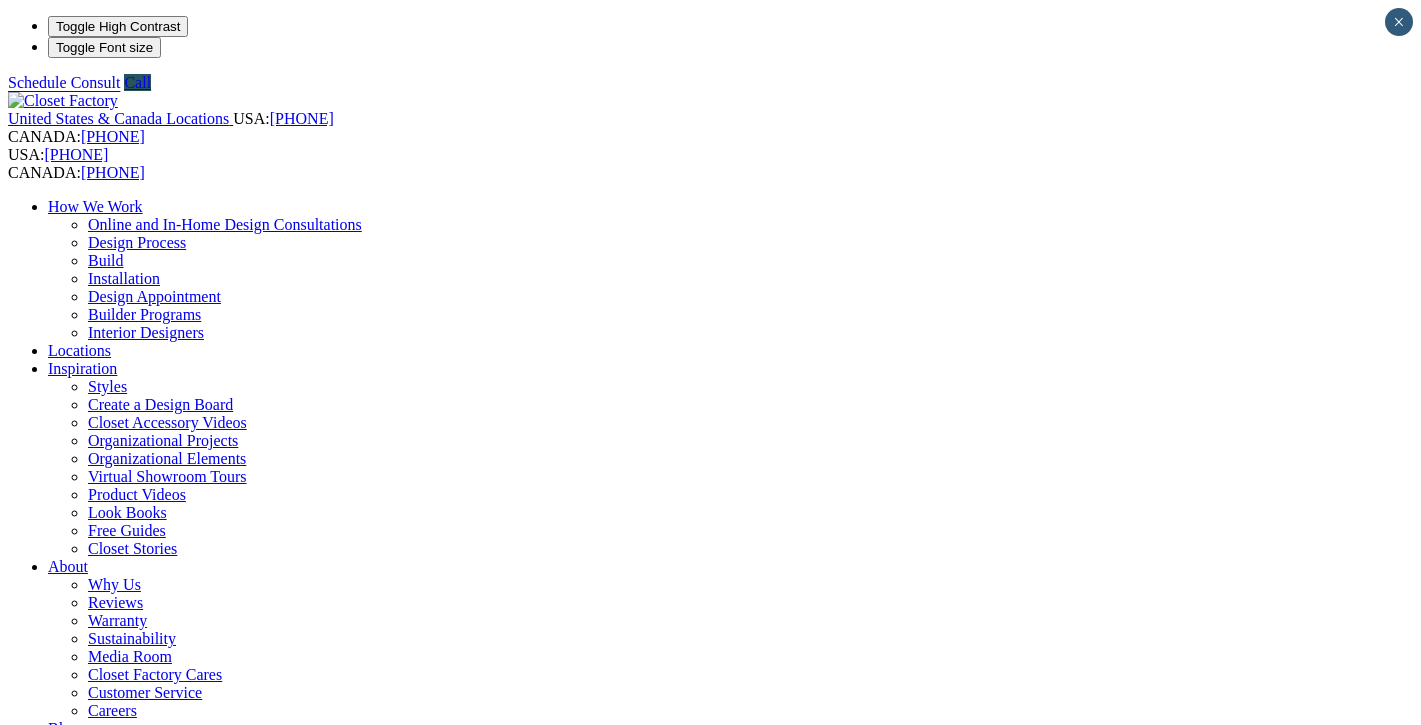 scroll, scrollTop: 0, scrollLeft: 0, axis: both 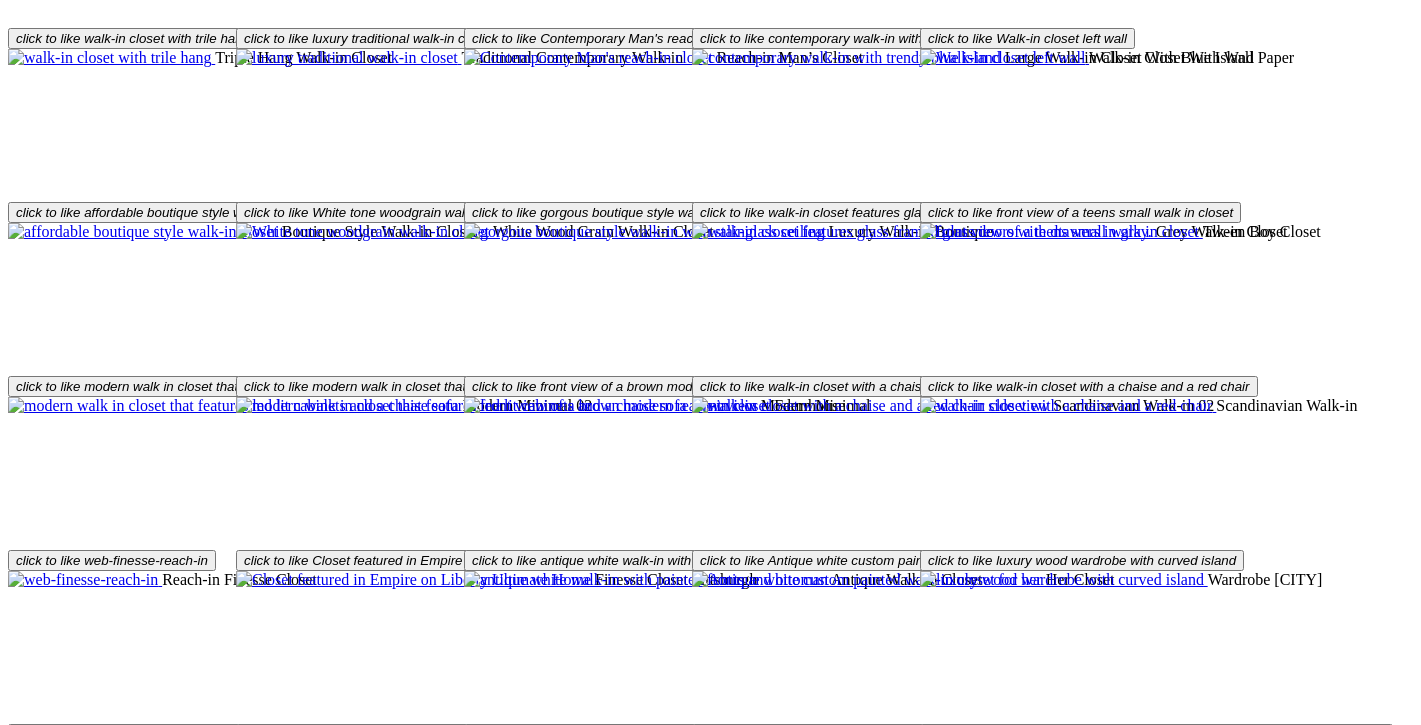 click on "Load More" at bounding box center (44, 1950) 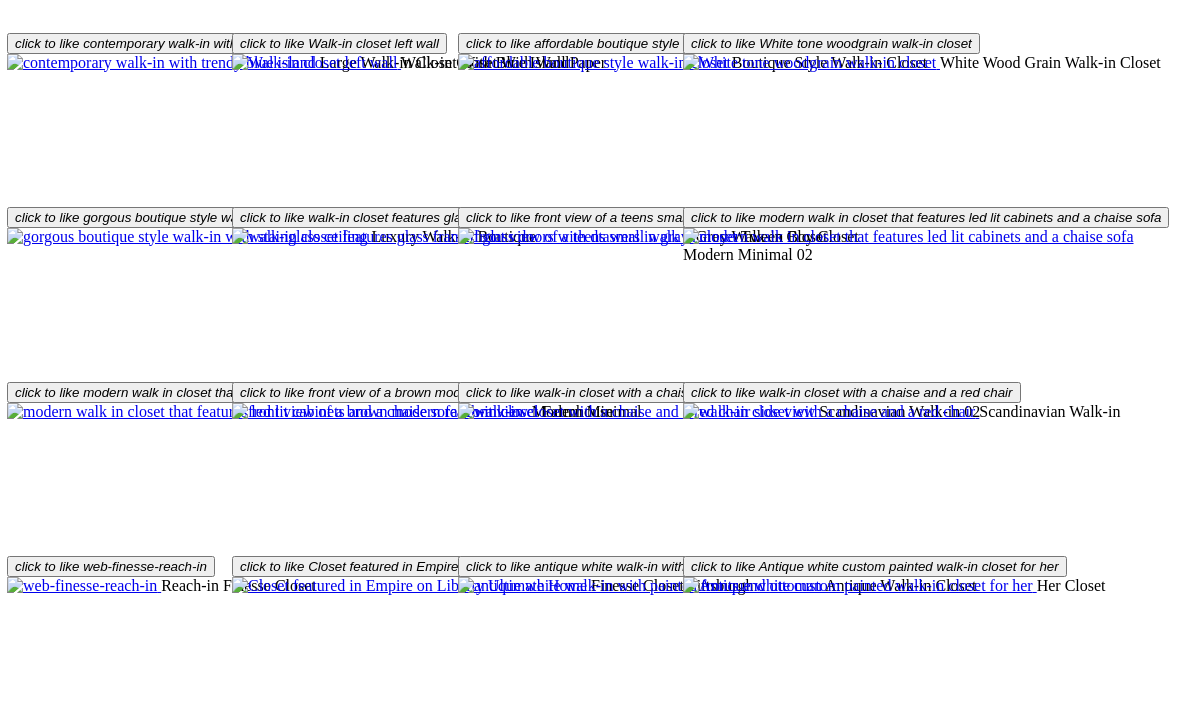 scroll, scrollTop: 3721, scrollLeft: 0, axis: vertical 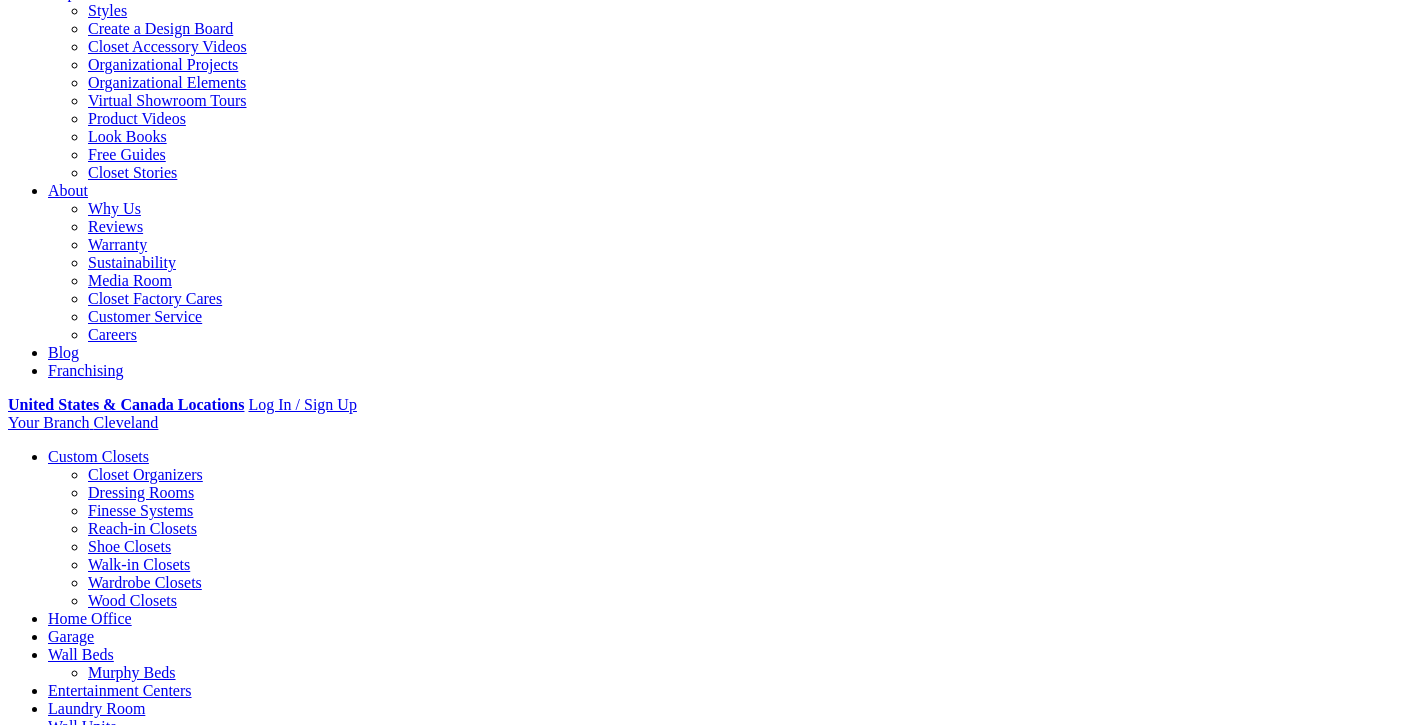 click on "Gallery" at bounding box center (111, 1700) 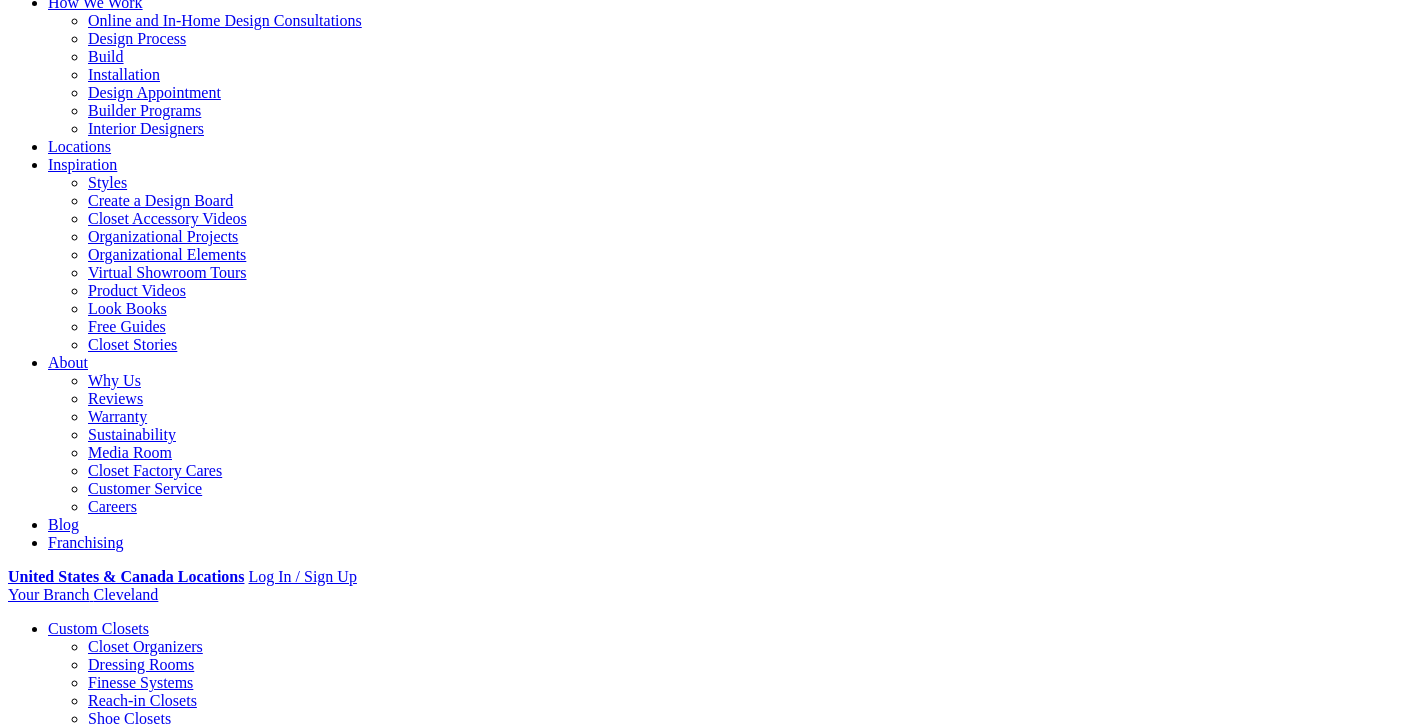 scroll, scrollTop: 201, scrollLeft: 0, axis: vertical 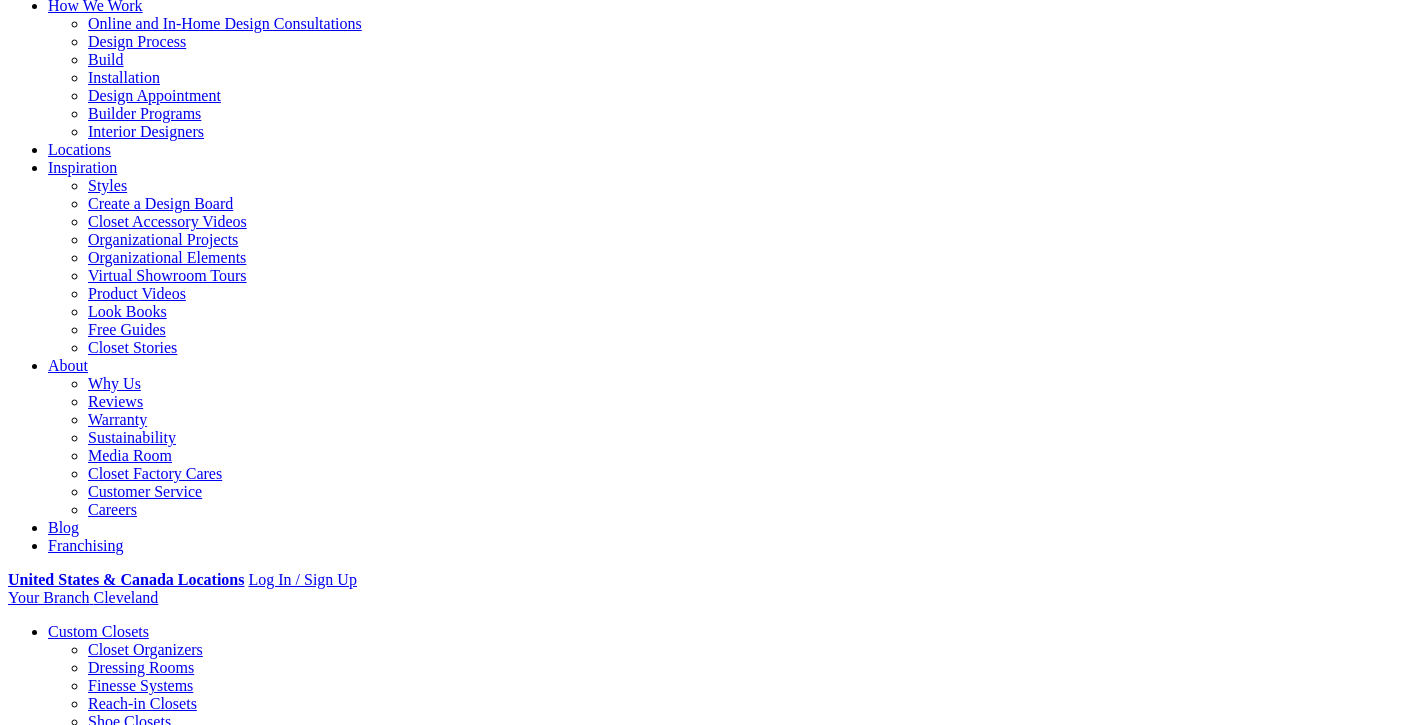 click on "Styles" at bounding box center (318, 1875) 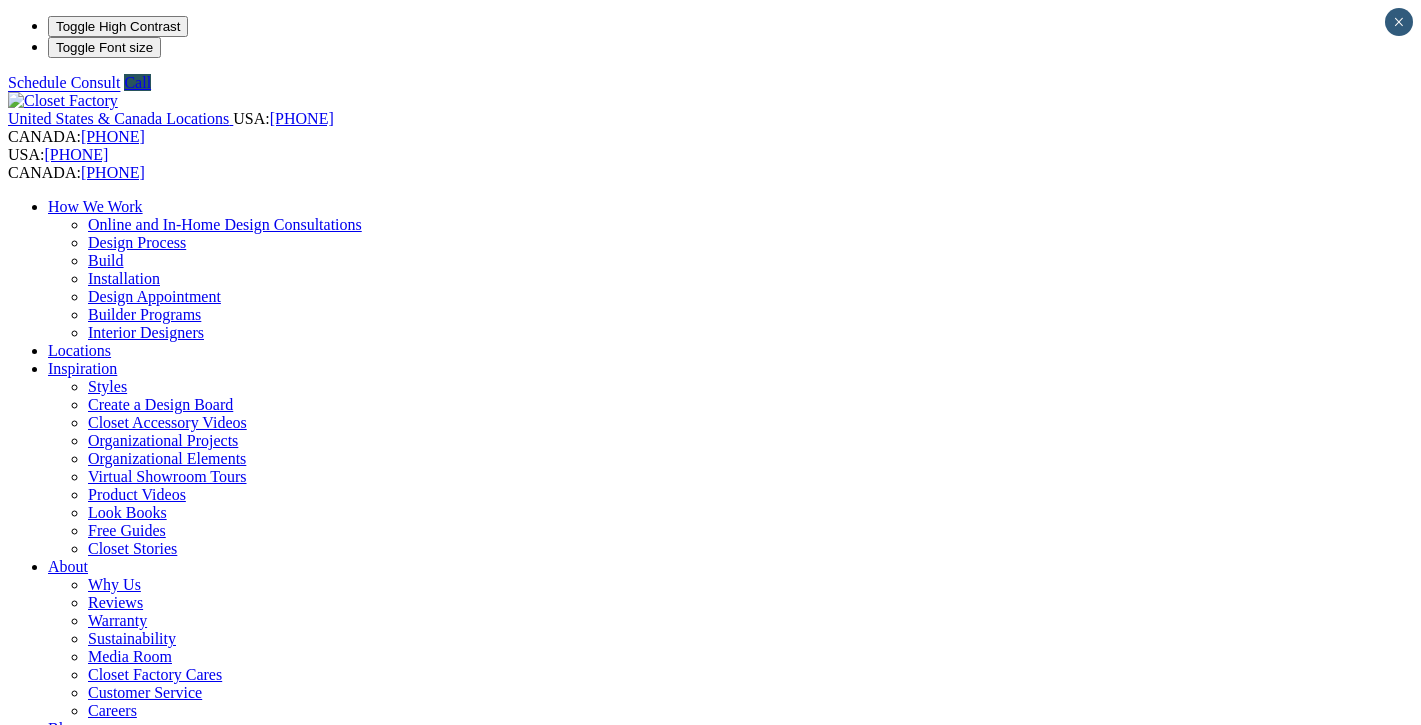 scroll, scrollTop: 0, scrollLeft: 0, axis: both 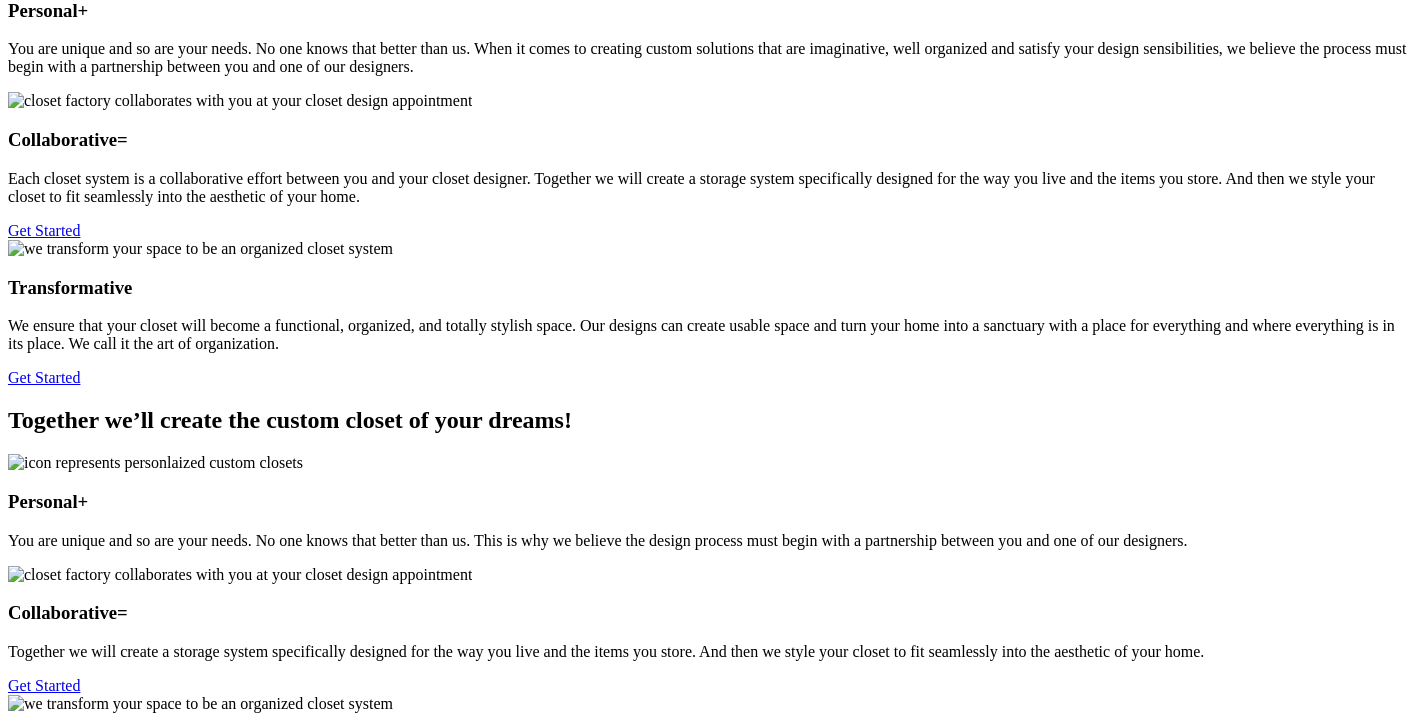 click on "Custom Closets" at bounding box center [98, -2262] 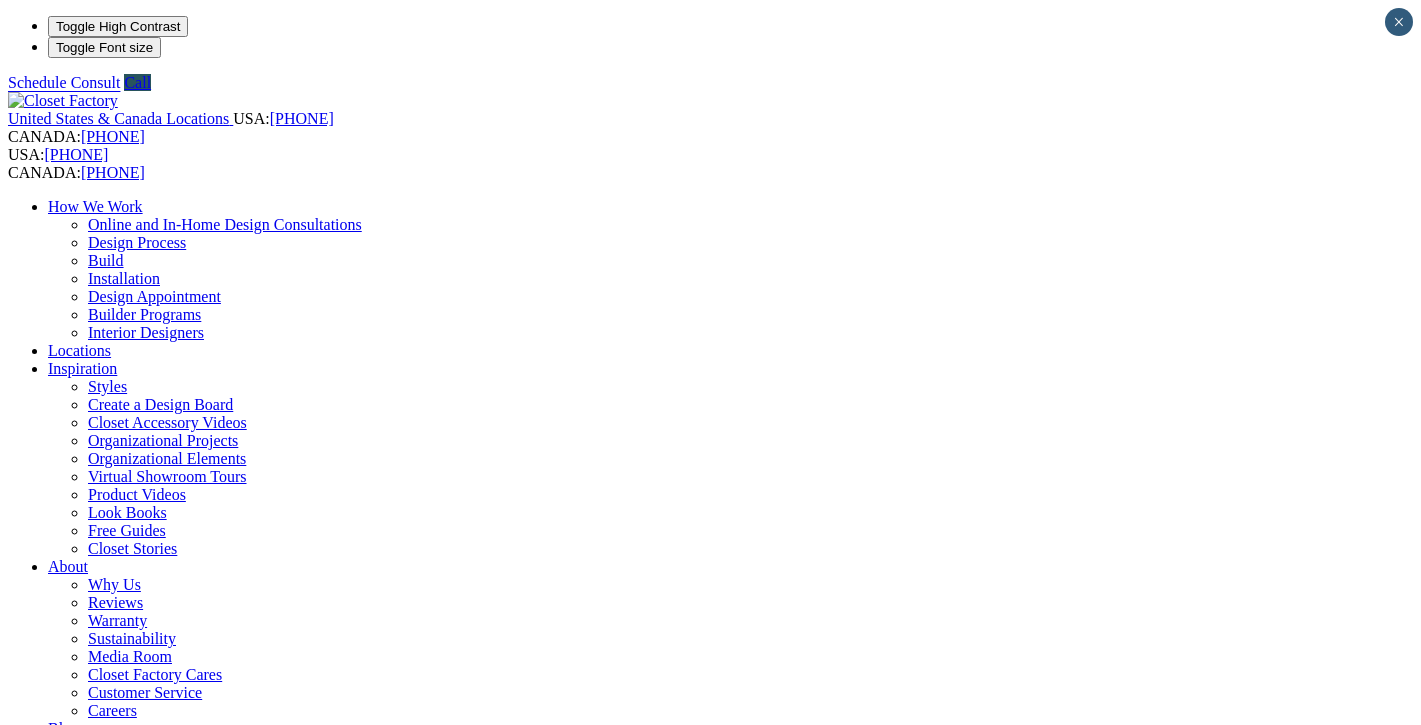 scroll, scrollTop: 0, scrollLeft: 0, axis: both 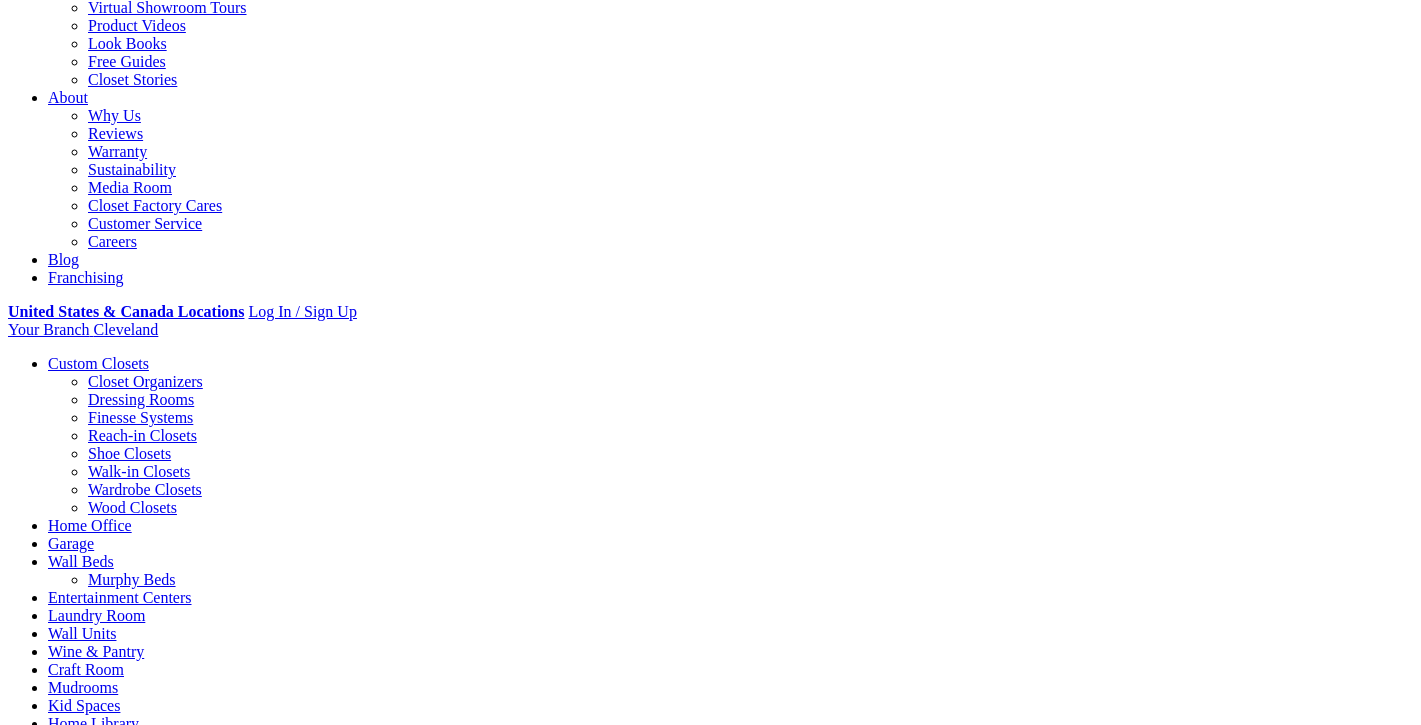 click on "Gallery" at bounding box center (111, 1607) 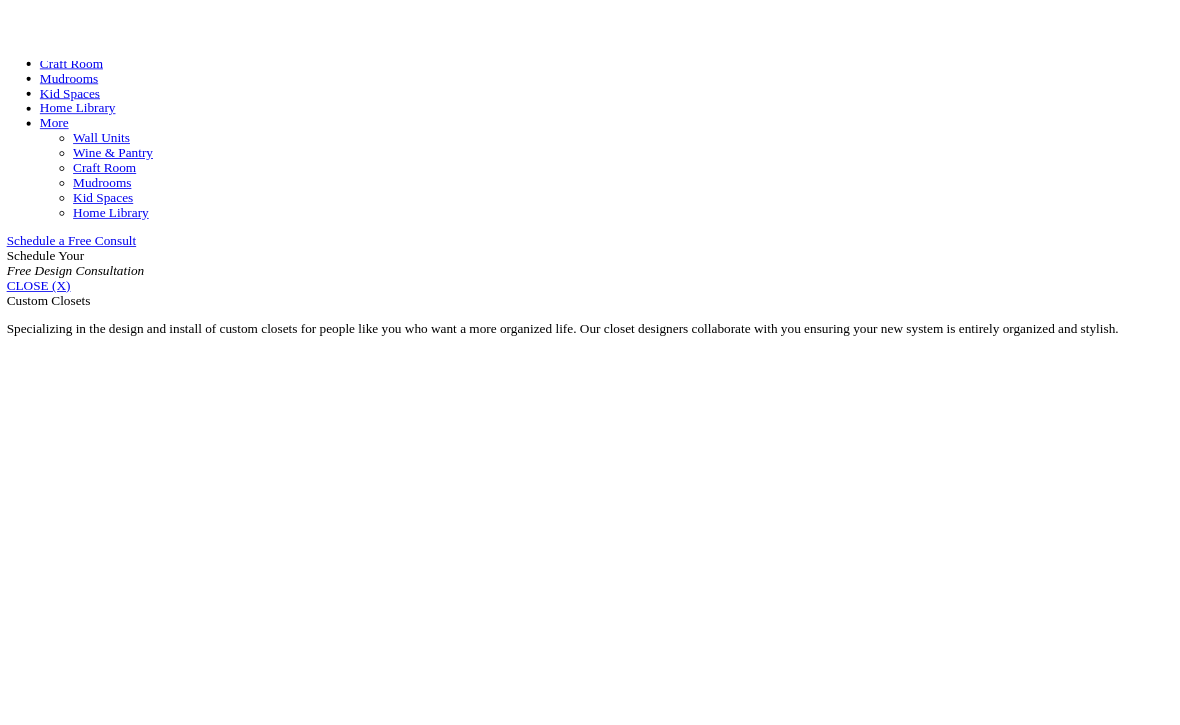 scroll, scrollTop: 1248, scrollLeft: 0, axis: vertical 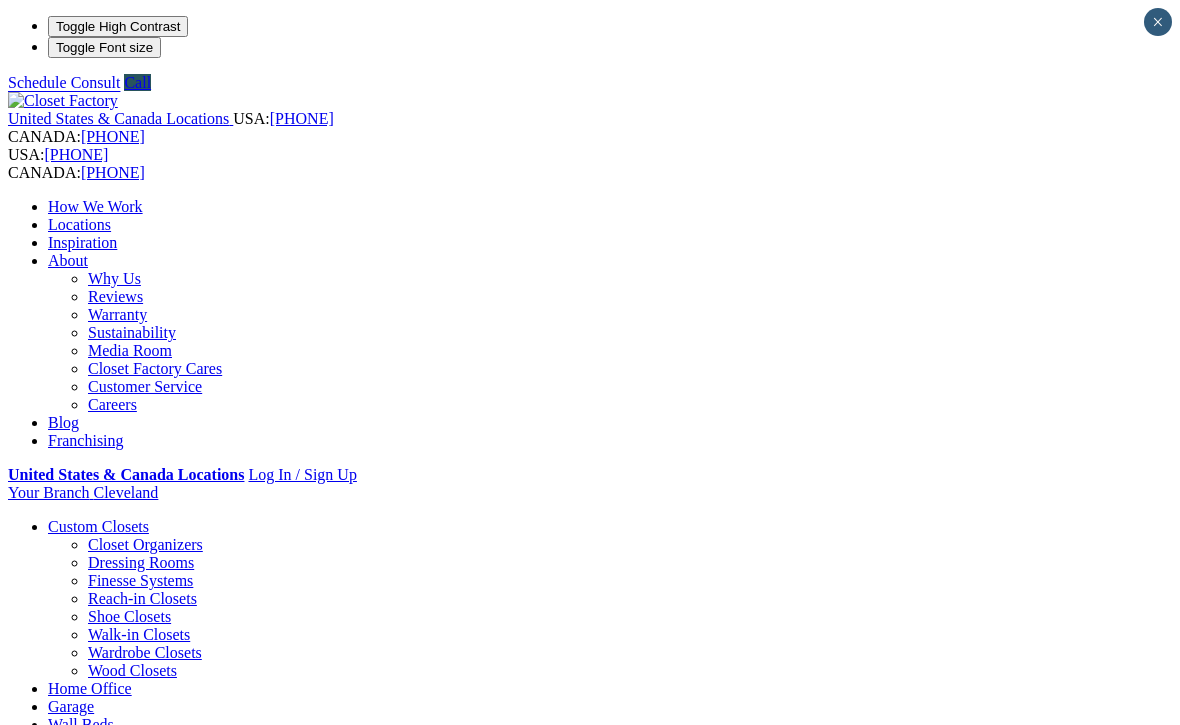 click on "Dressing Rooms" at bounding box center [141, 562] 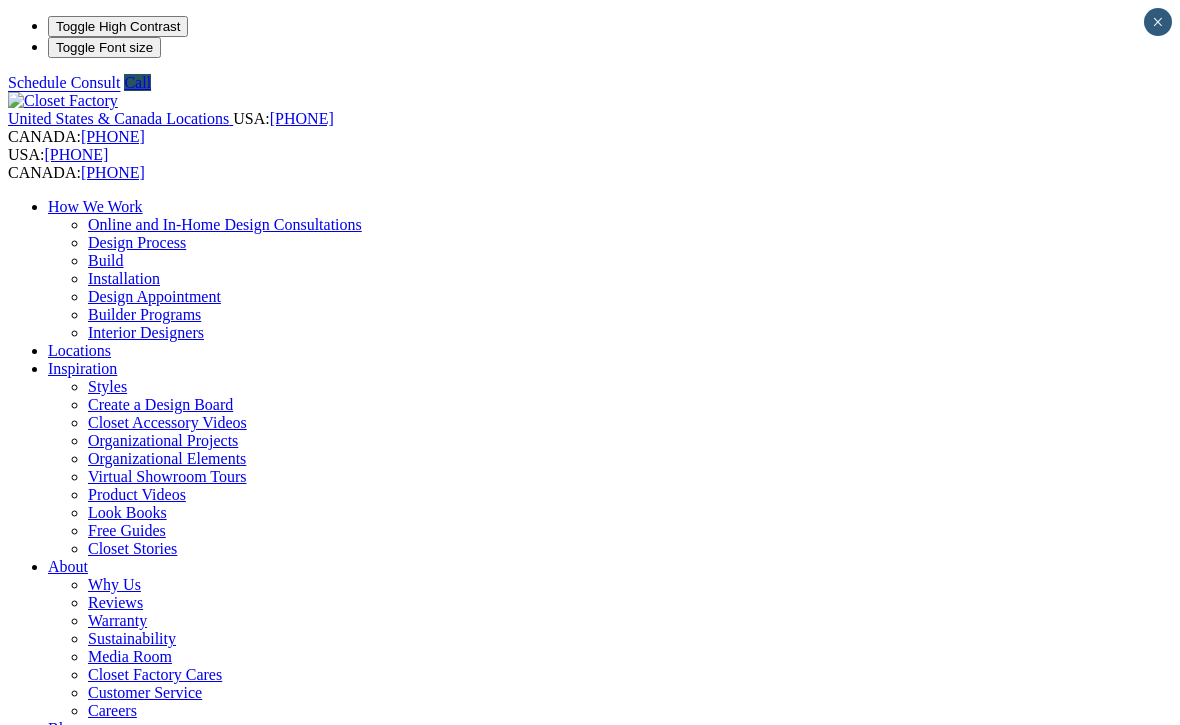 scroll, scrollTop: 0, scrollLeft: 0, axis: both 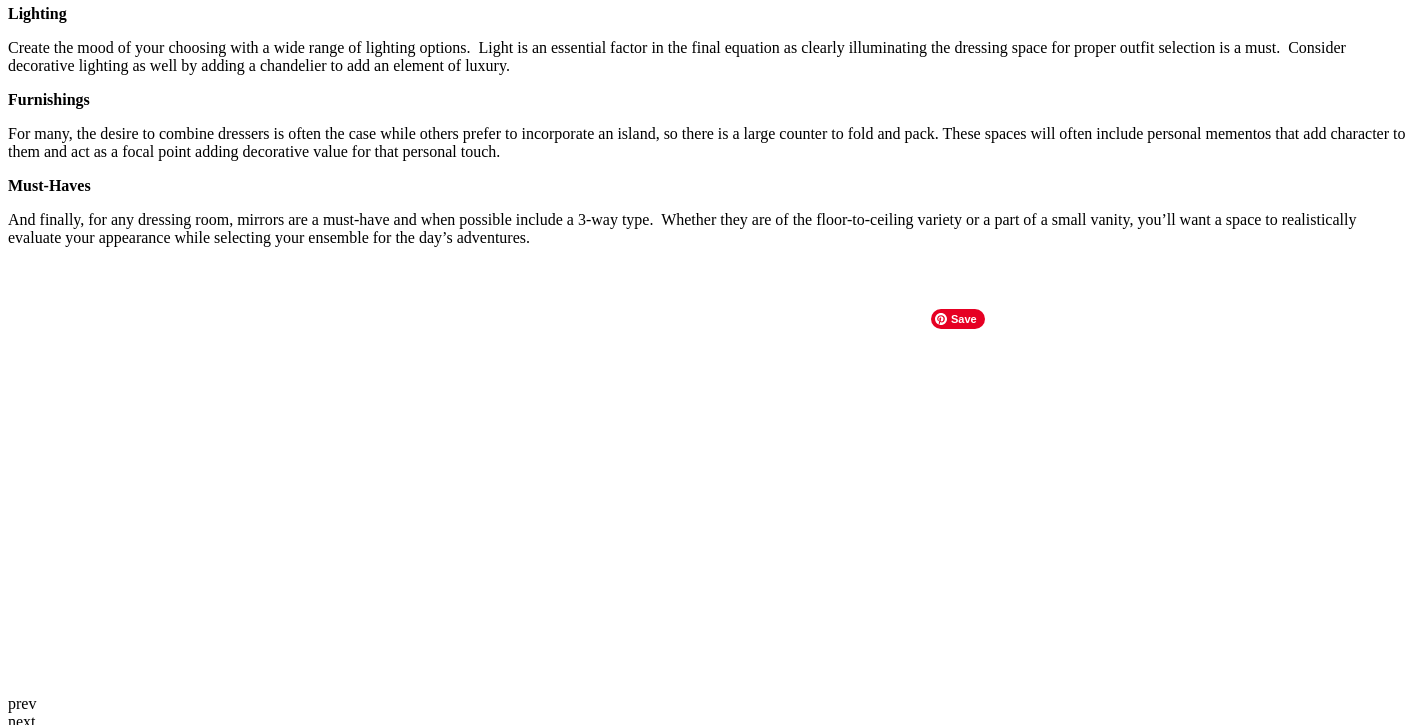 click at bounding box center [137, 3229] 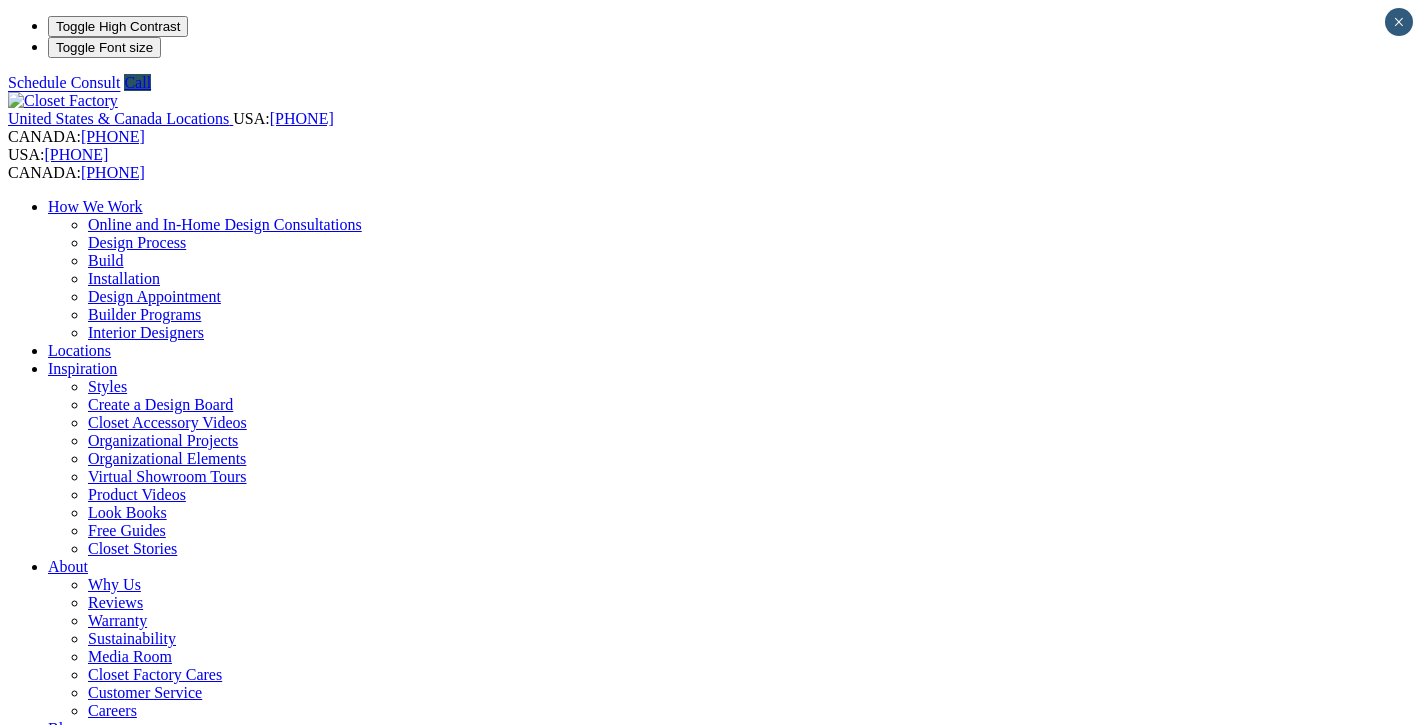 scroll, scrollTop: 0, scrollLeft: 0, axis: both 